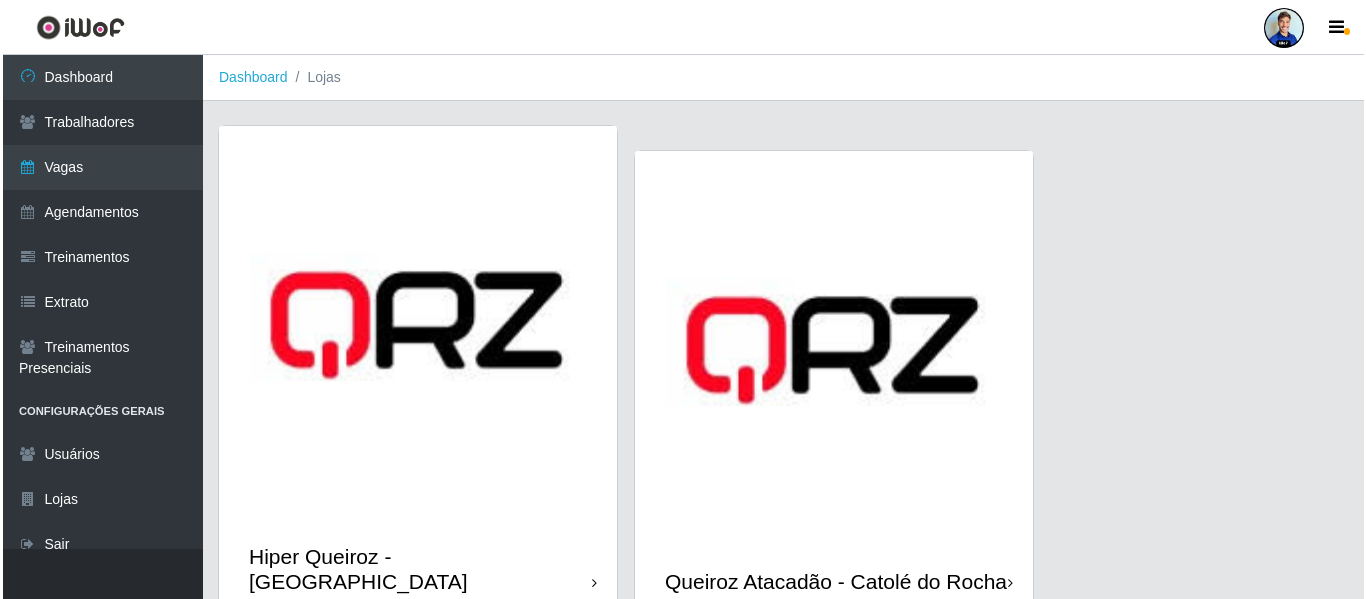 scroll, scrollTop: 0, scrollLeft: 0, axis: both 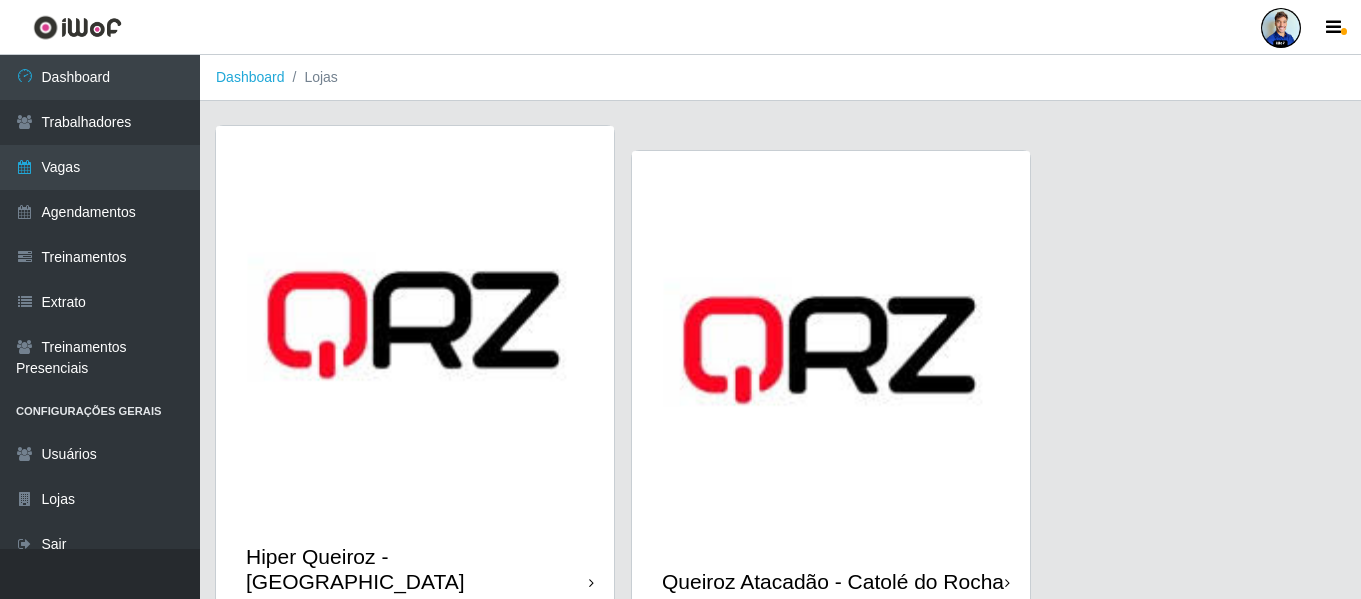 click at bounding box center (1281, 28) 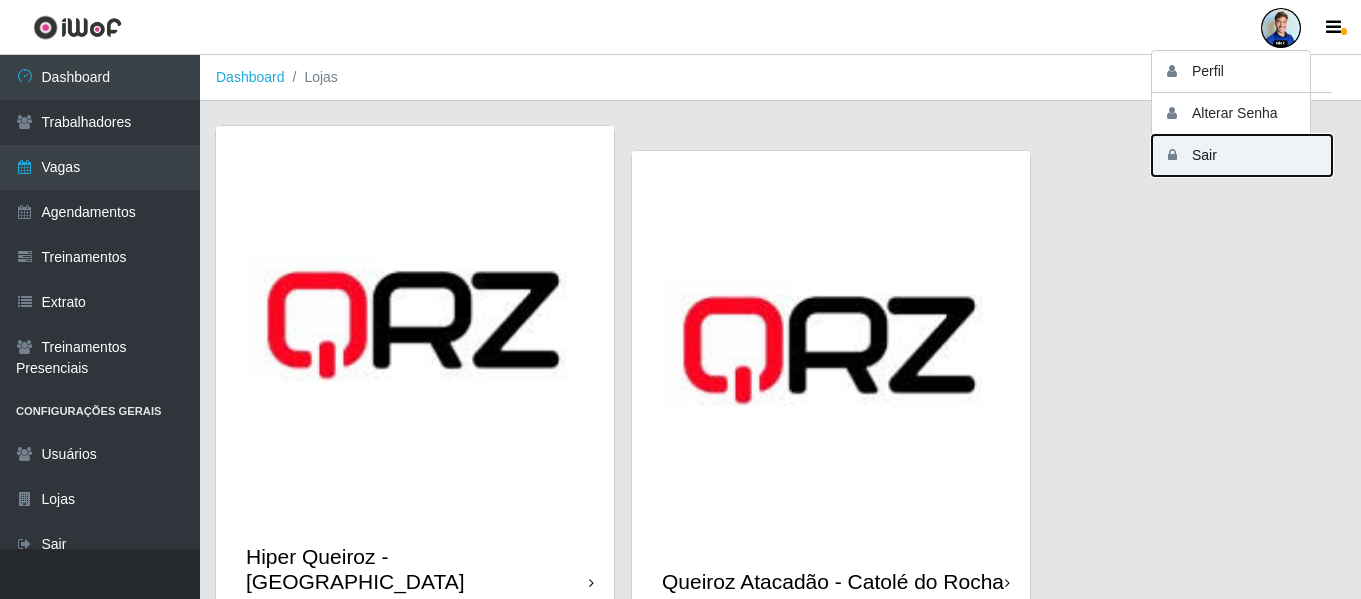 click on "Sair" at bounding box center [1242, 155] 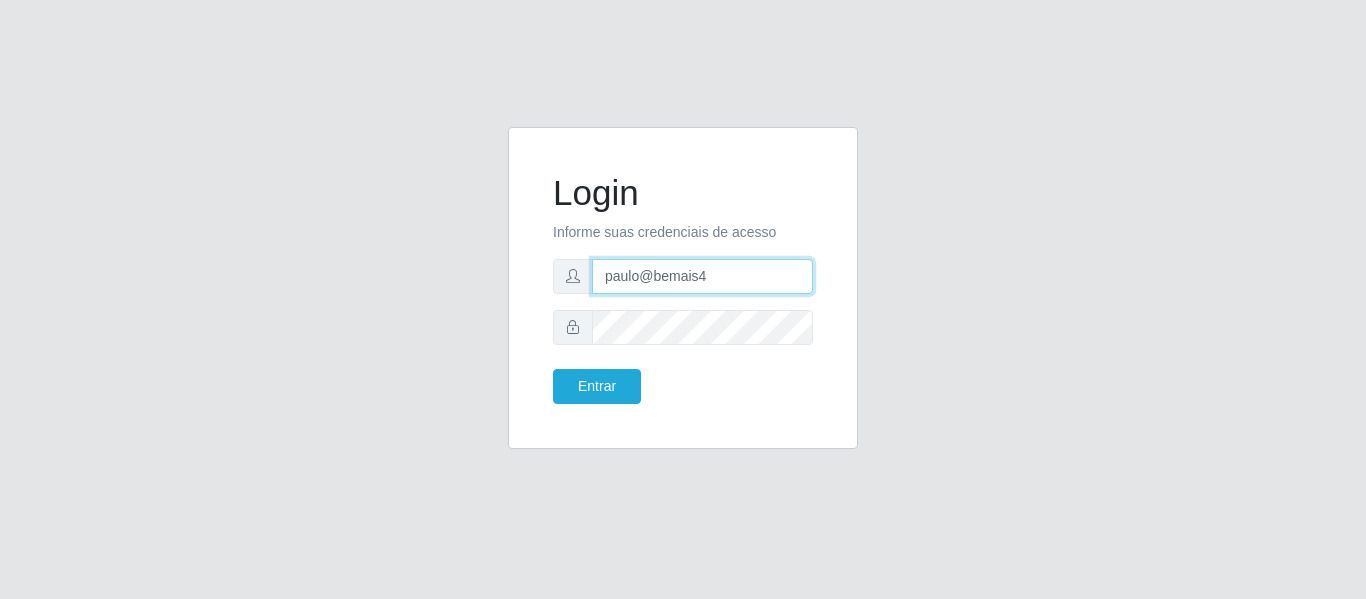 click on "paulo@bemais4" at bounding box center (702, 276) 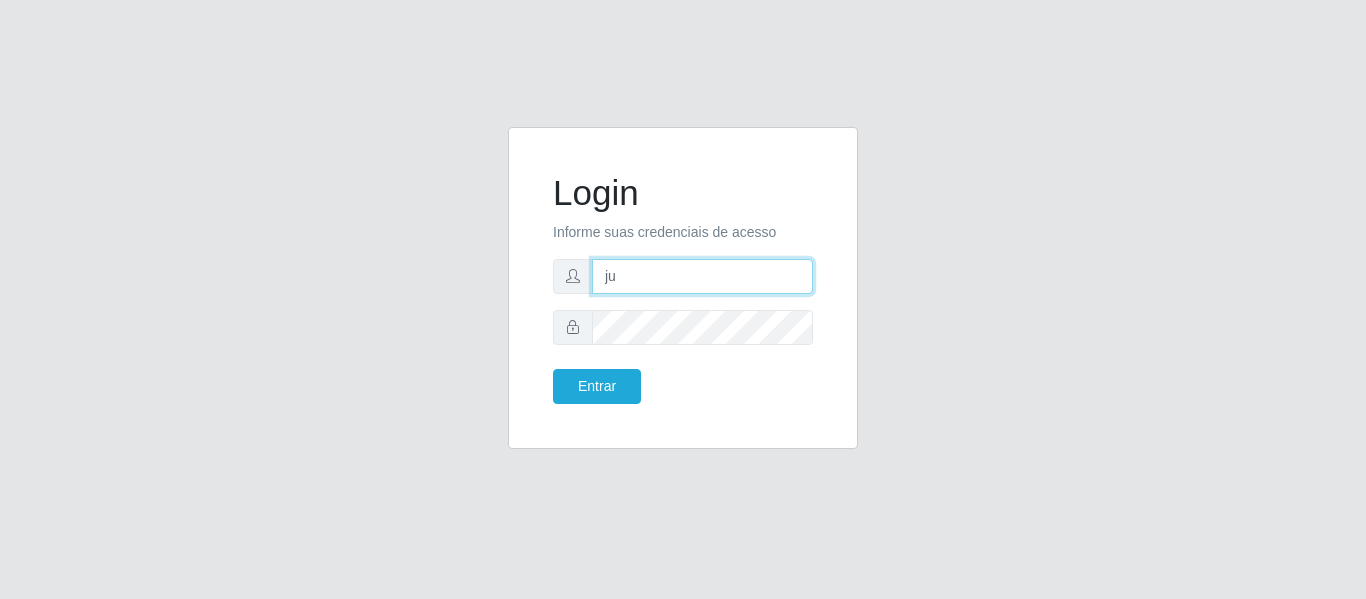 type on "j" 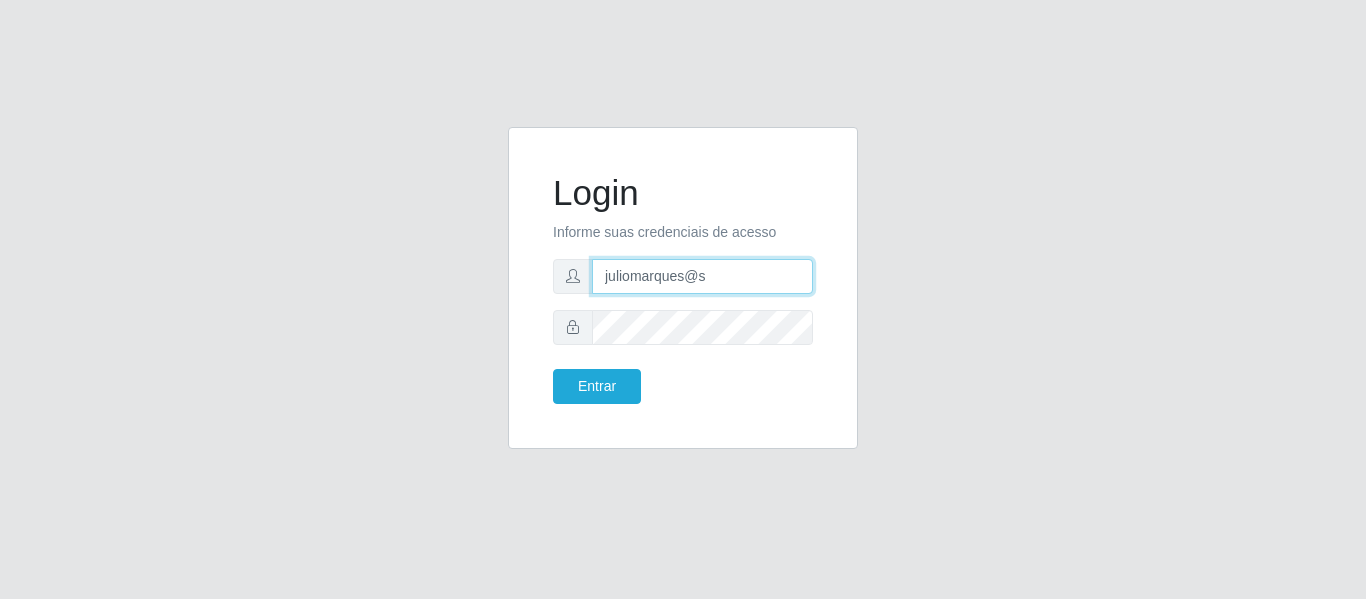 type on "juliomarques@supervilton" 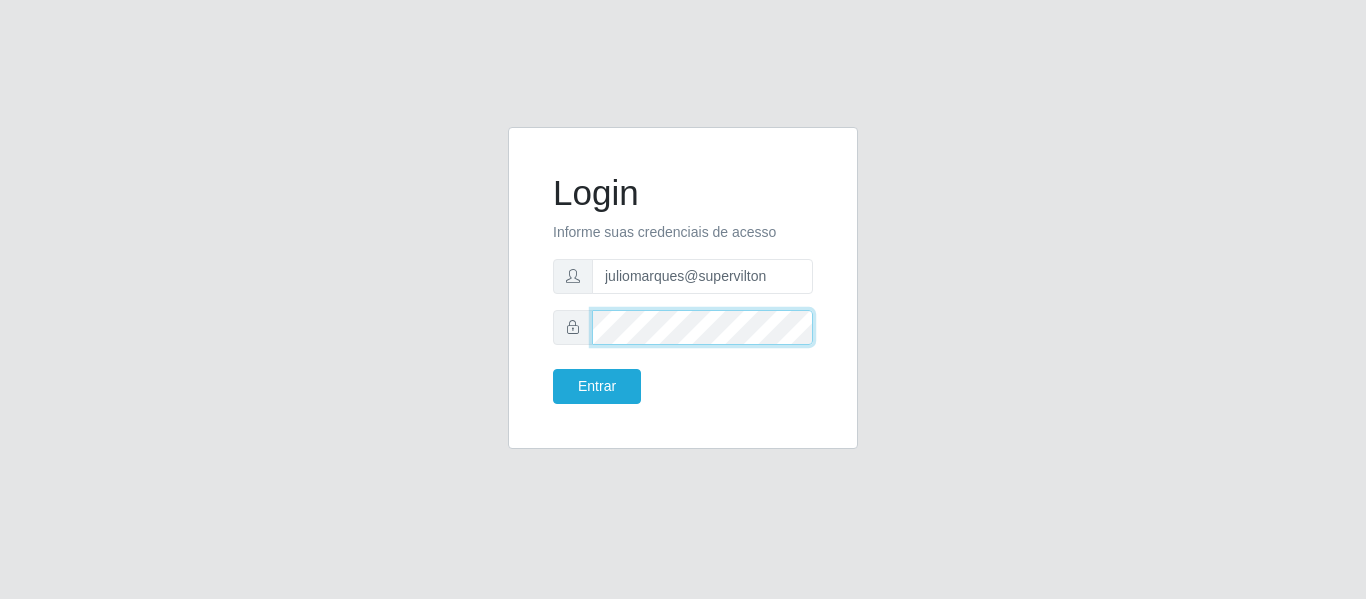 click on "Entrar" at bounding box center [597, 386] 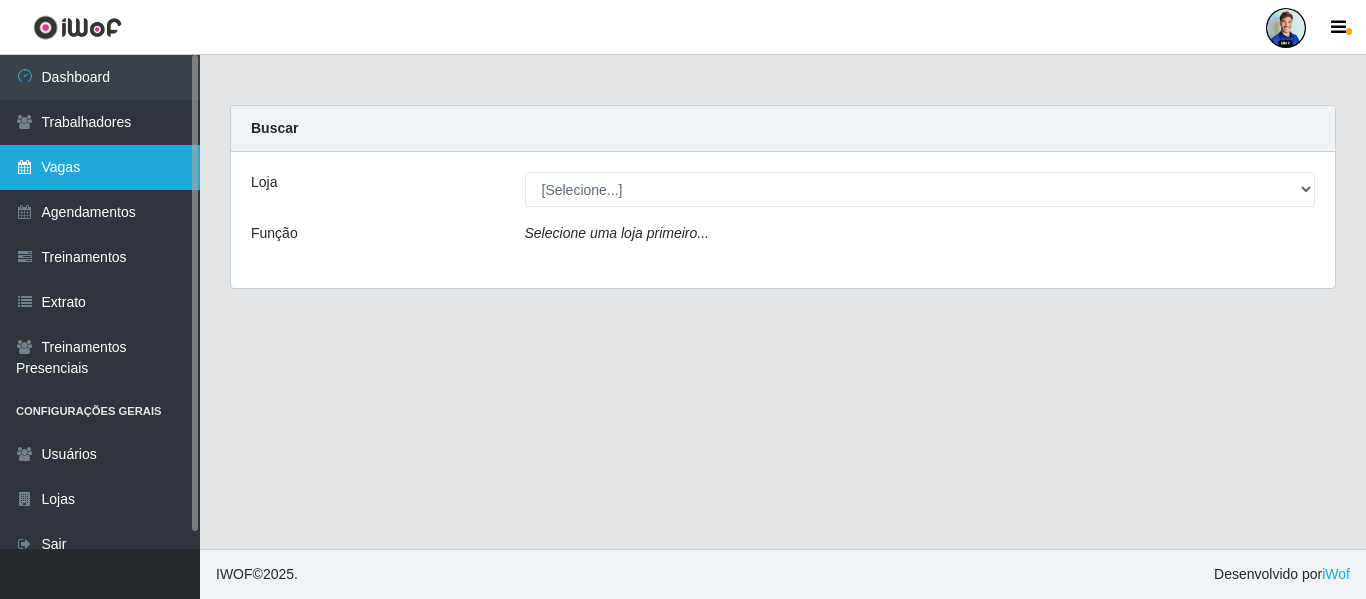 click on "Vagas" at bounding box center (100, 167) 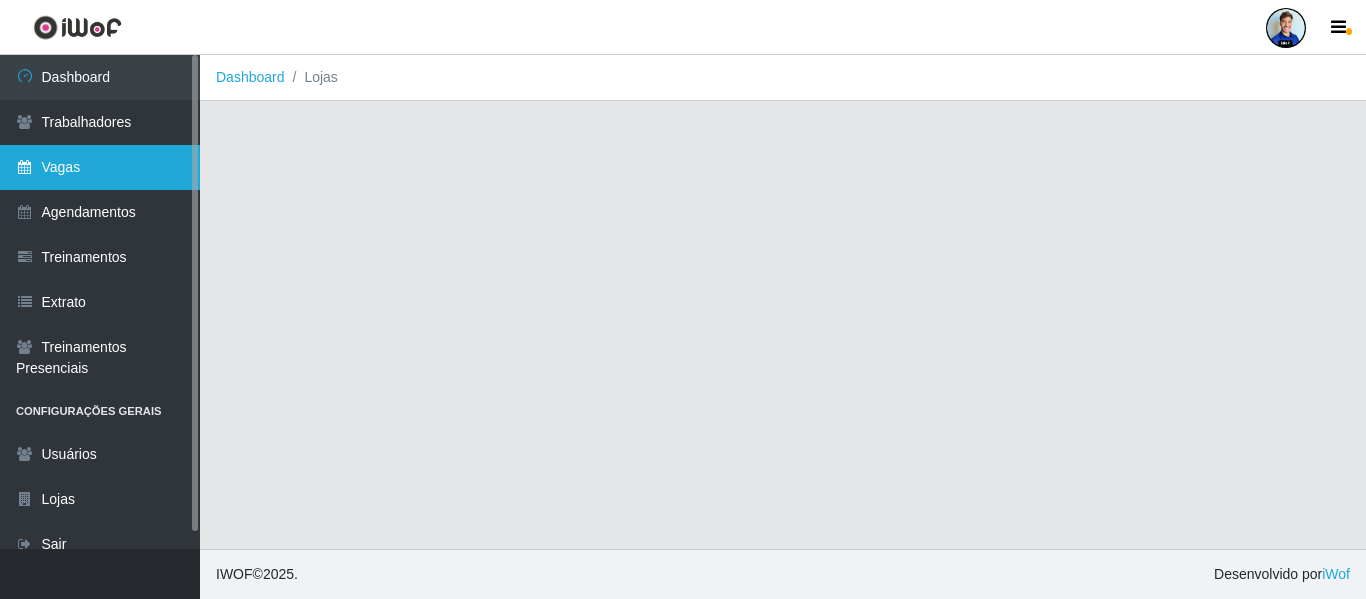 click on "Vagas" at bounding box center (100, 167) 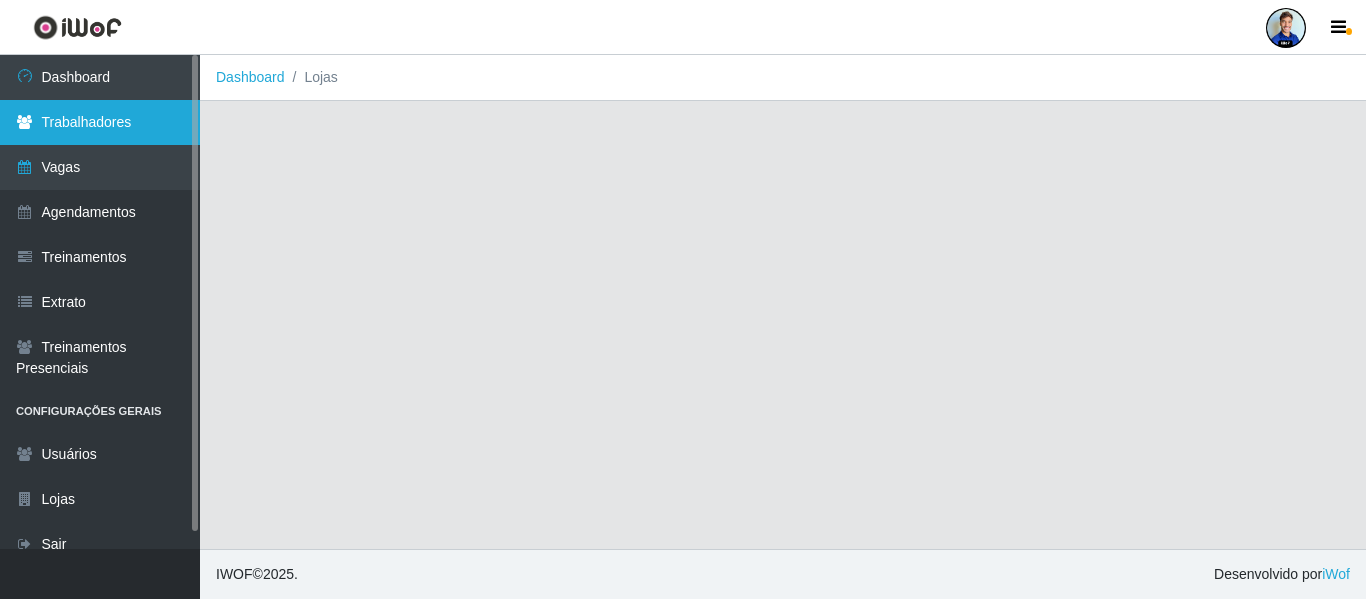 click on "Trabalhadores" at bounding box center (100, 122) 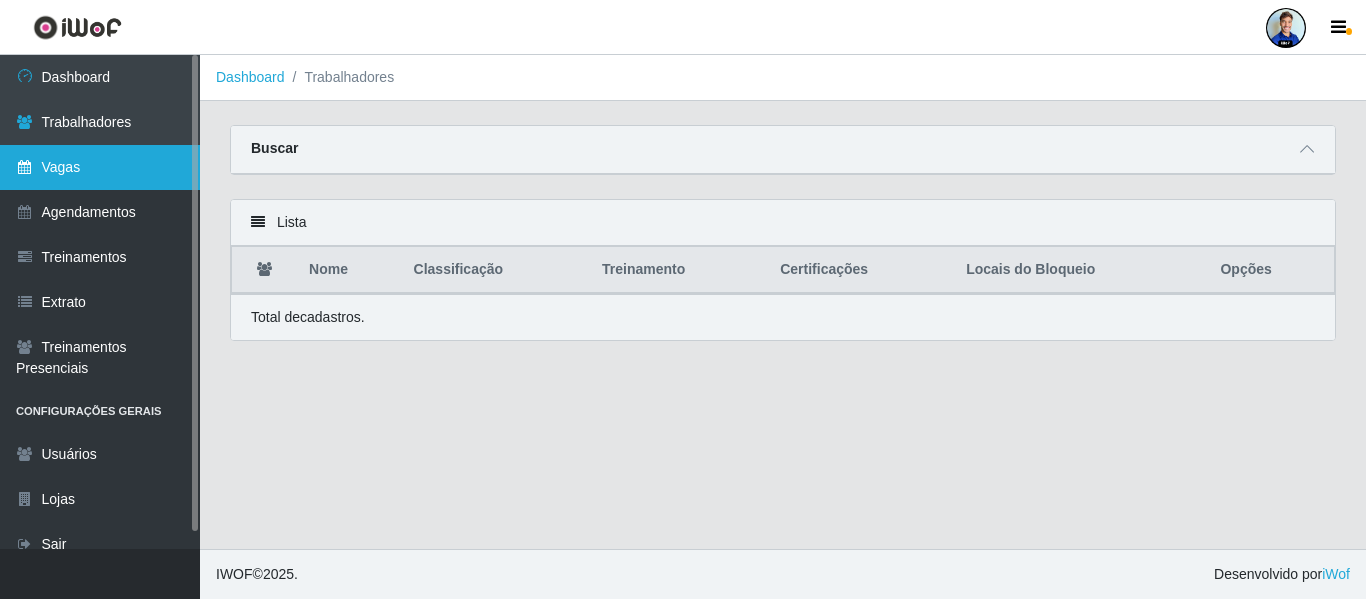 click on "Vagas" at bounding box center (100, 167) 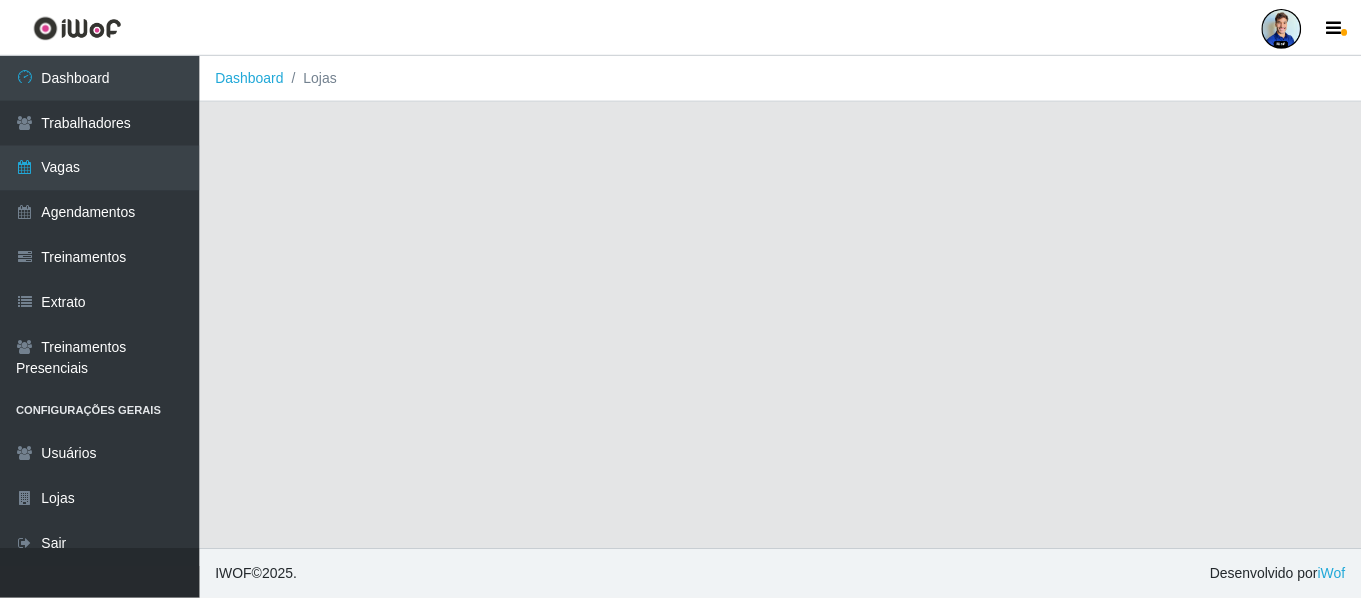 scroll, scrollTop: 0, scrollLeft: 0, axis: both 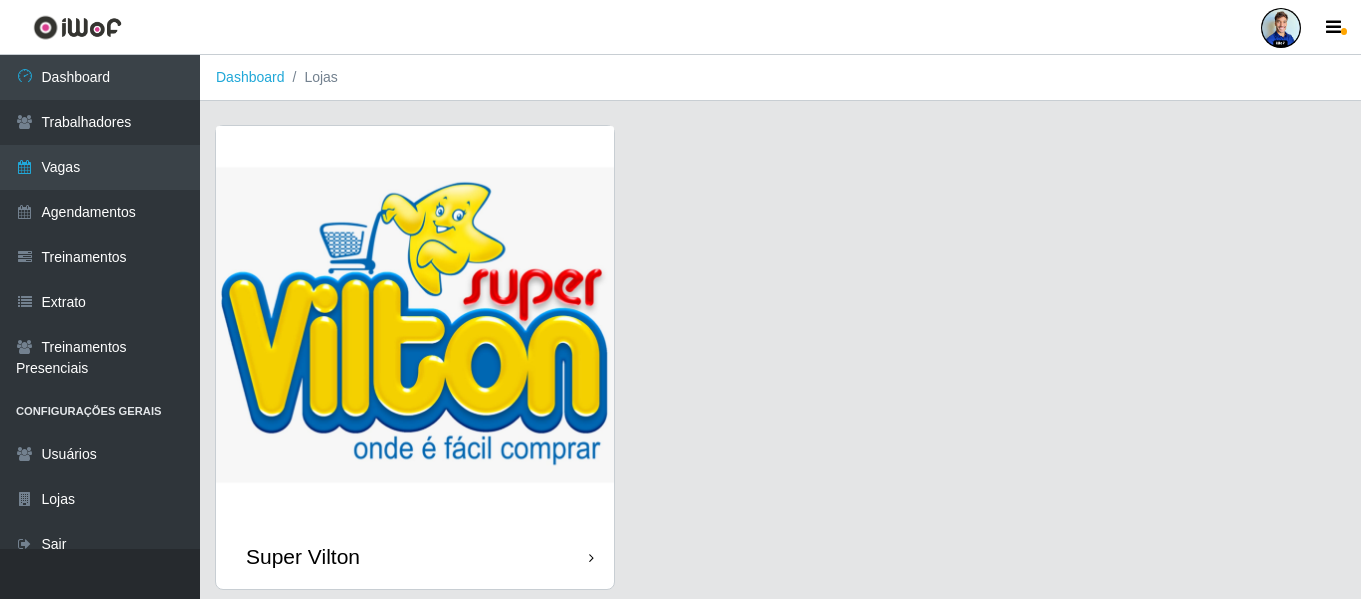 click at bounding box center [415, 325] 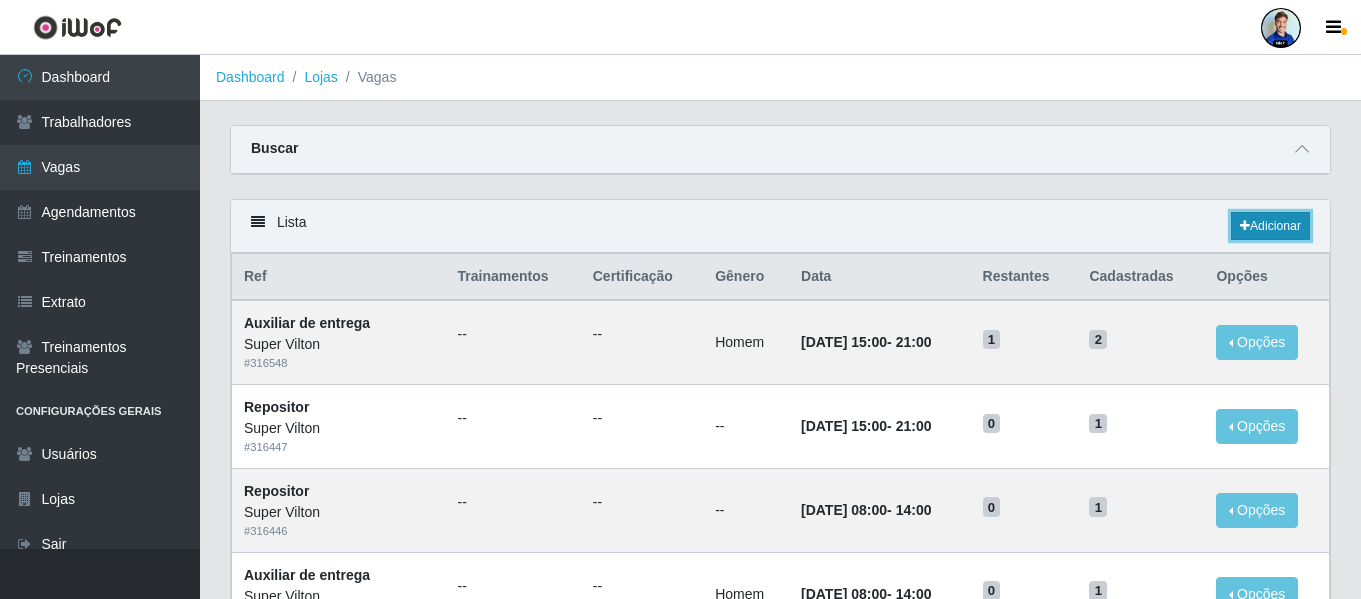 click on "Adicionar" at bounding box center (1270, 226) 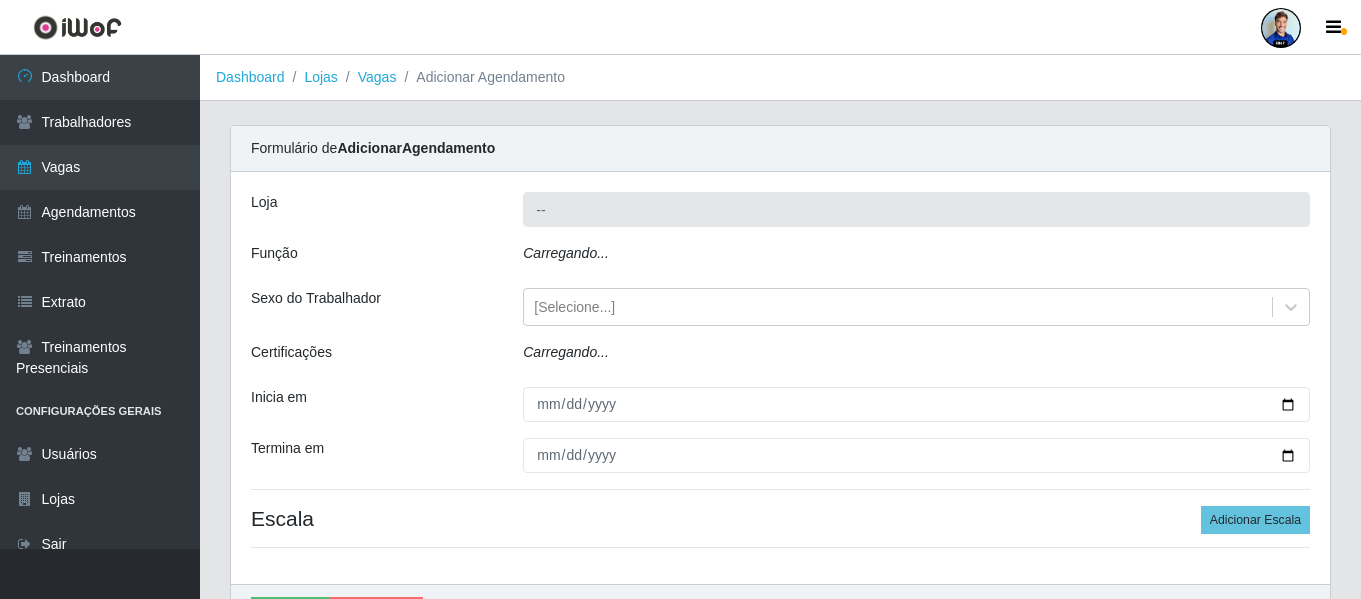 type on "Super Vilton" 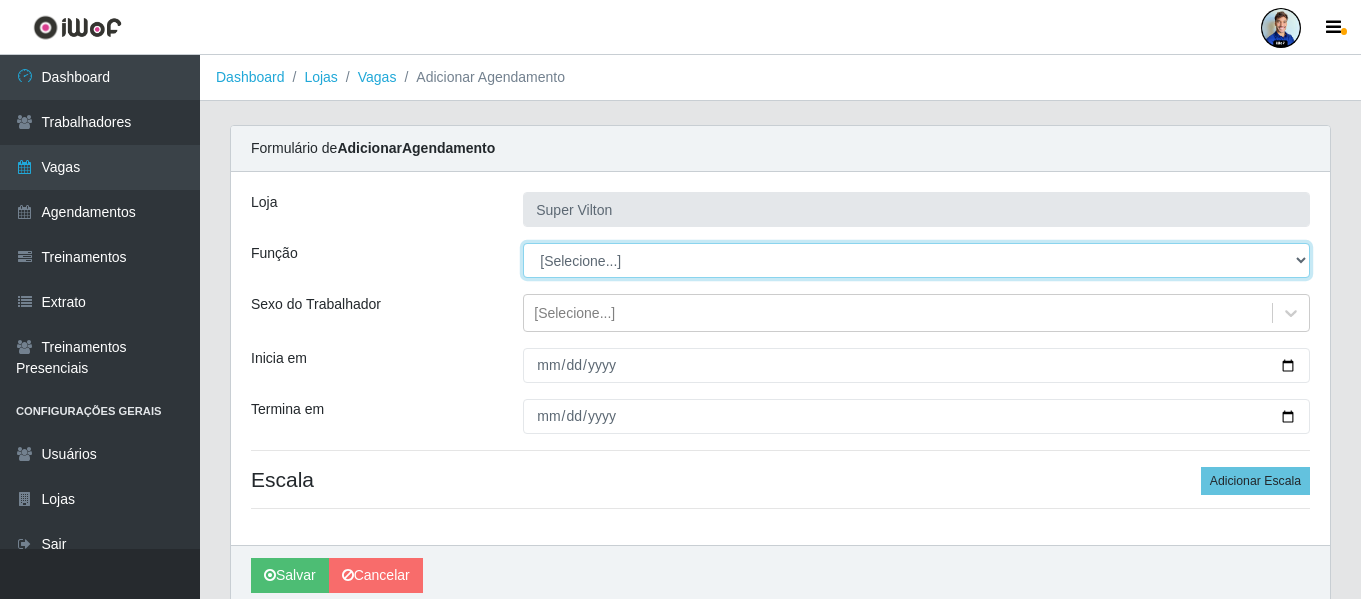 click on "[Selecione...] ASG ASG + ASG ++ Auxiliar de Depósito  Auxiliar de Depósito + Auxiliar de Depósito ++ Auxiliar de entrega Auxiliar de entrega + Auxiliar de entrega ++ Balconista Balconista + Balconista ++ Balconista de Açougue  Balconista de Açougue + Balconista de Açougue ++ Balconista de Frios Balconista de Frios + Balconista de Frios ++ Balconista de Padaria  Balconista de Padaria + Balconista de Padaria ++ Embalador Embalador + Embalador ++ Operador de Caixa Operador de Caixa + Operador de Caixa ++ Operador de Loja Operador de Loja + Operador de Loja ++ Repositor  Repositor + Repositor ++ Repositor de Frios Repositor de Frios + Repositor de Frios ++ Repositor de Hortifruti Repositor de Hortifruti + Repositor de Hortifruti ++" at bounding box center (916, 260) 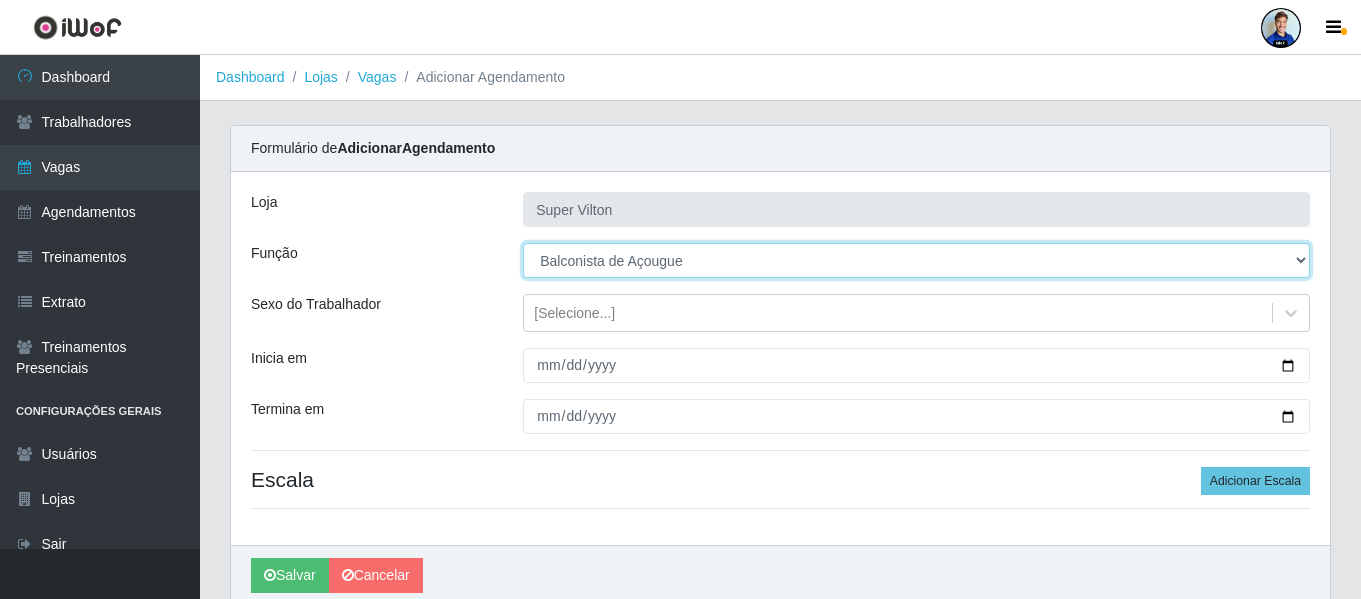 click on "[Selecione...] ASG ASG + ASG ++ Auxiliar de Depósito  Auxiliar de Depósito + Auxiliar de Depósito ++ Auxiliar de entrega Auxiliar de entrega + Auxiliar de entrega ++ Balconista Balconista + Balconista ++ Balconista de Açougue  Balconista de Açougue + Balconista de Açougue ++ Balconista de Frios Balconista de Frios + Balconista de Frios ++ Balconista de Padaria  Balconista de Padaria + Balconista de Padaria ++ Embalador Embalador + Embalador ++ Operador de Caixa Operador de Caixa + Operador de Caixa ++ Operador de Loja Operador de Loja + Operador de Loja ++ Repositor  Repositor + Repositor ++ Repositor de Frios Repositor de Frios + Repositor de Frios ++ Repositor de Hortifruti Repositor de Hortifruti + Repositor de Hortifruti ++" at bounding box center [916, 260] 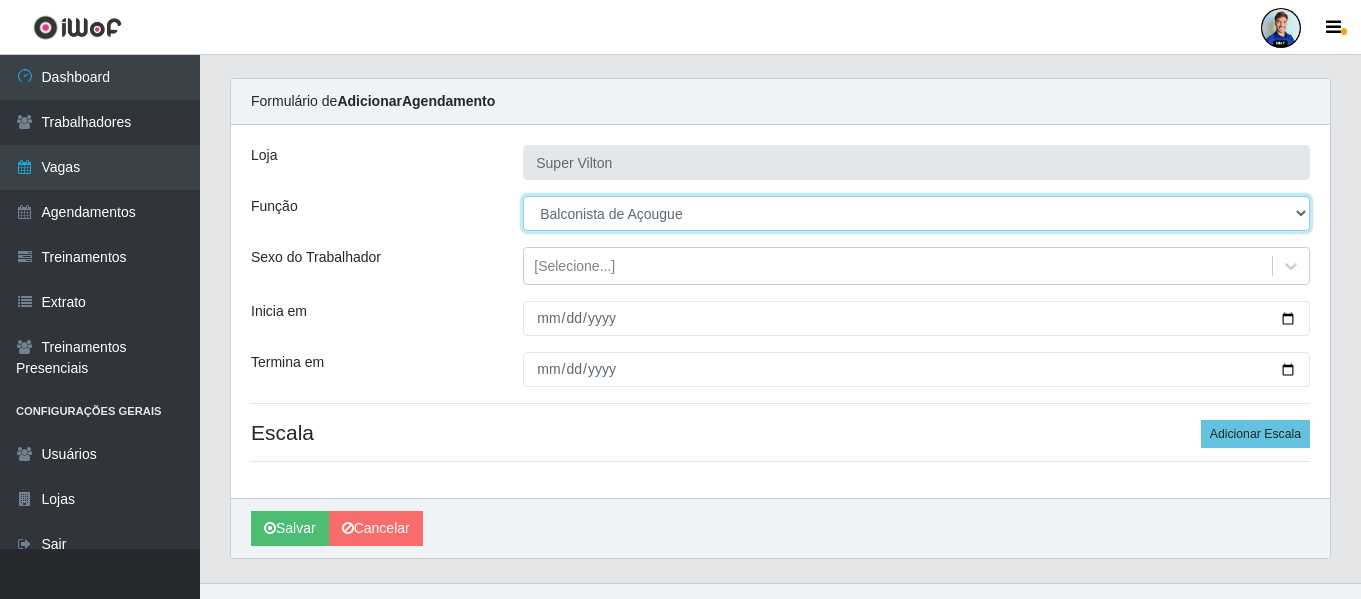 scroll, scrollTop: 81, scrollLeft: 0, axis: vertical 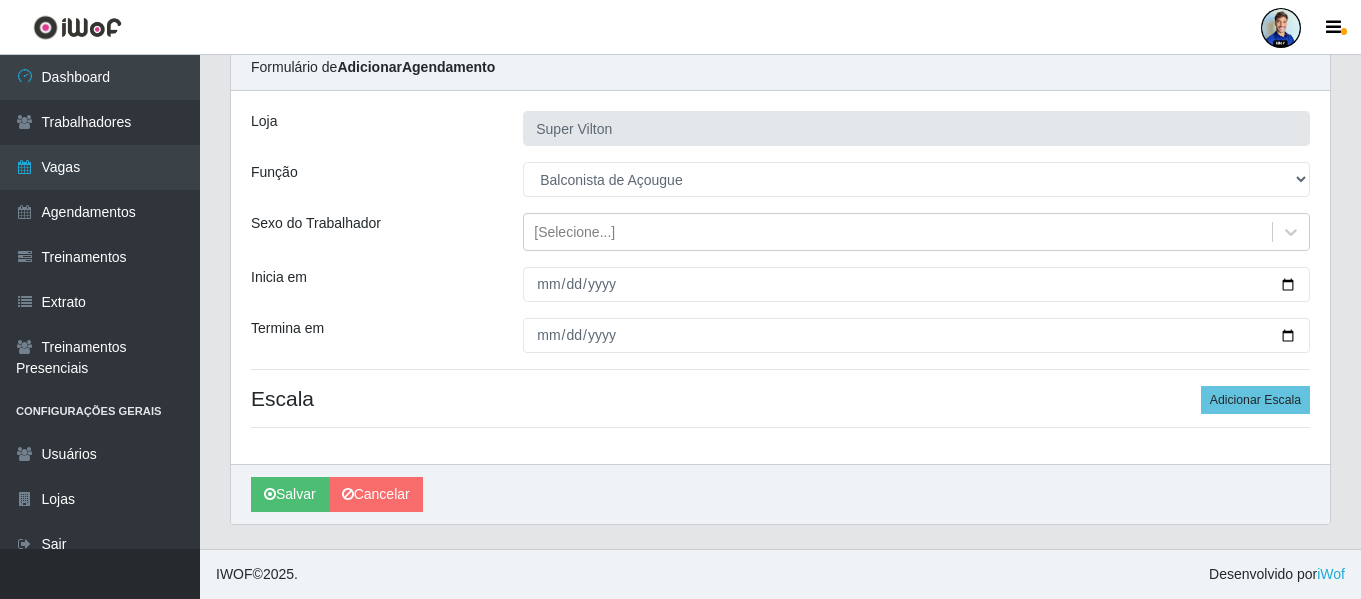 click on "Sexo do Trabalhador" at bounding box center (372, 232) 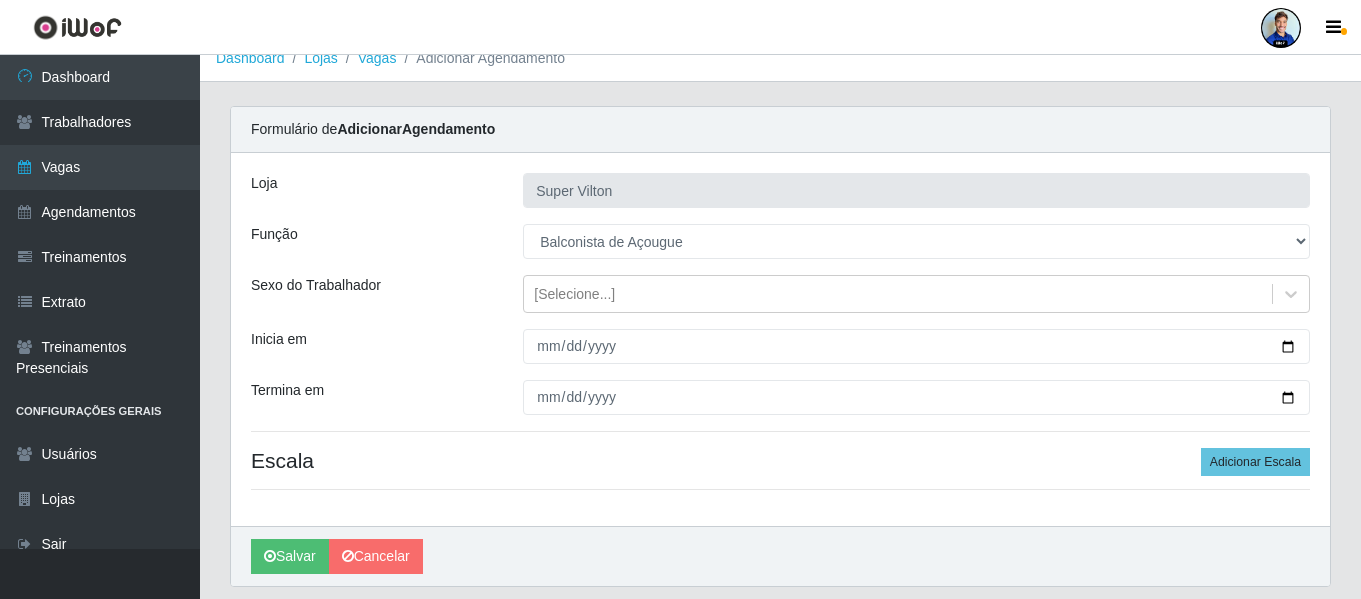 scroll, scrollTop: 81, scrollLeft: 0, axis: vertical 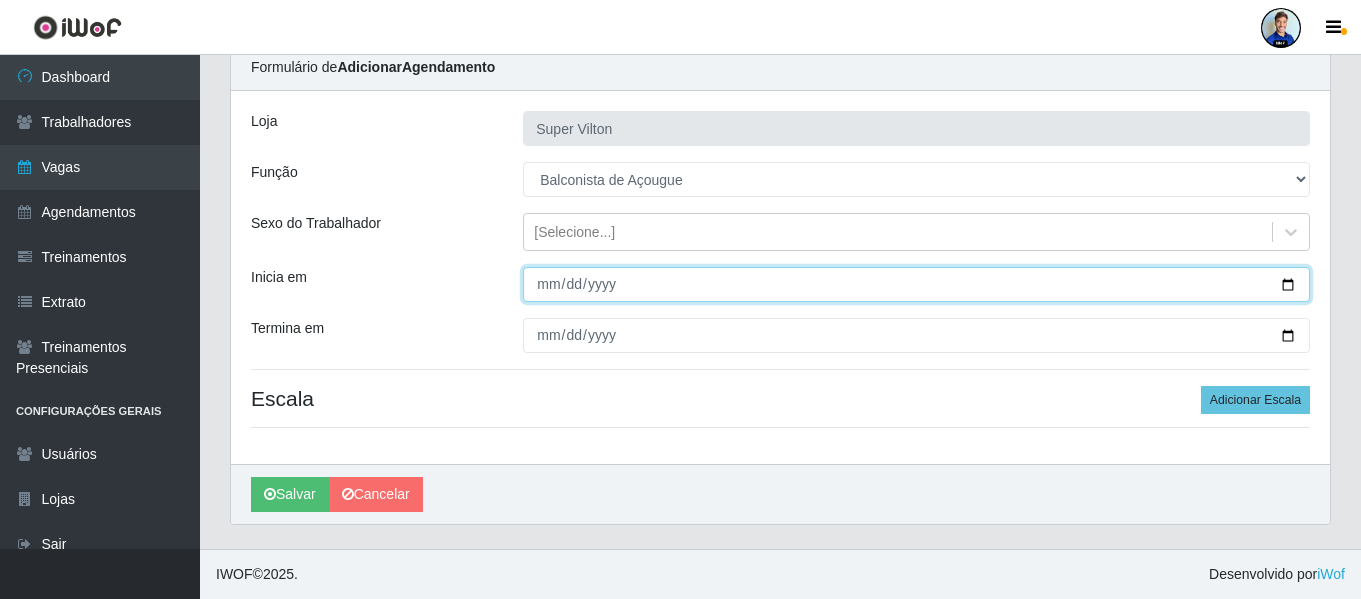 click on "Inicia em" at bounding box center (916, 284) 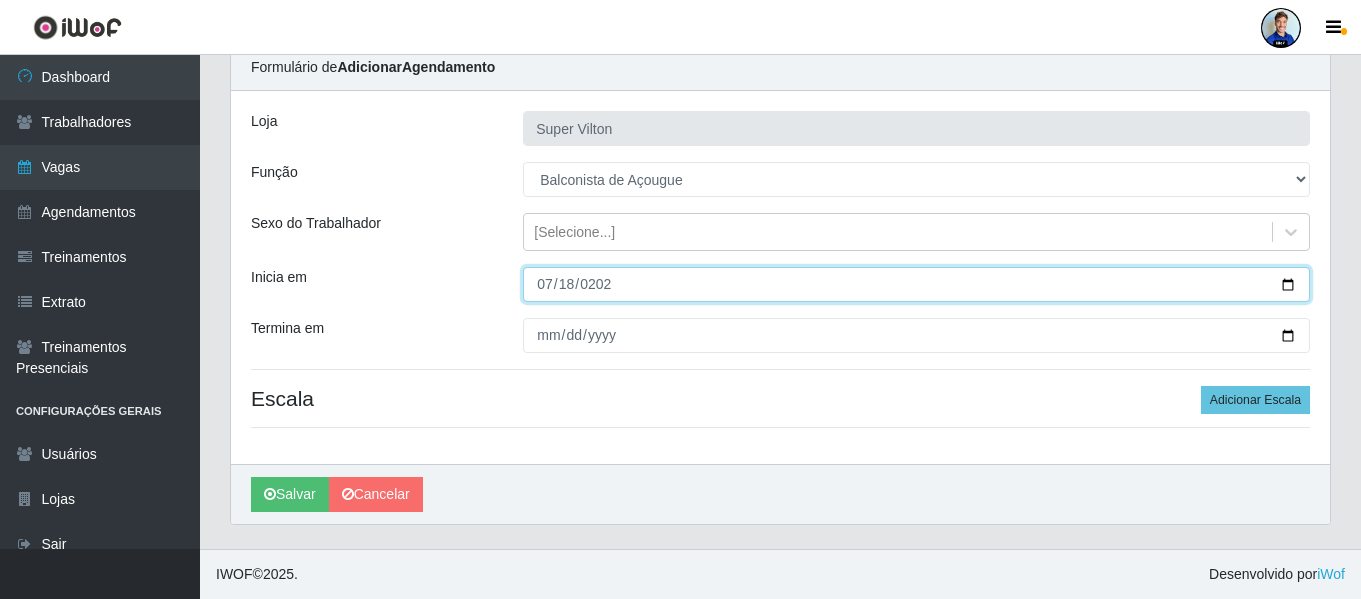 type on "[DATE]" 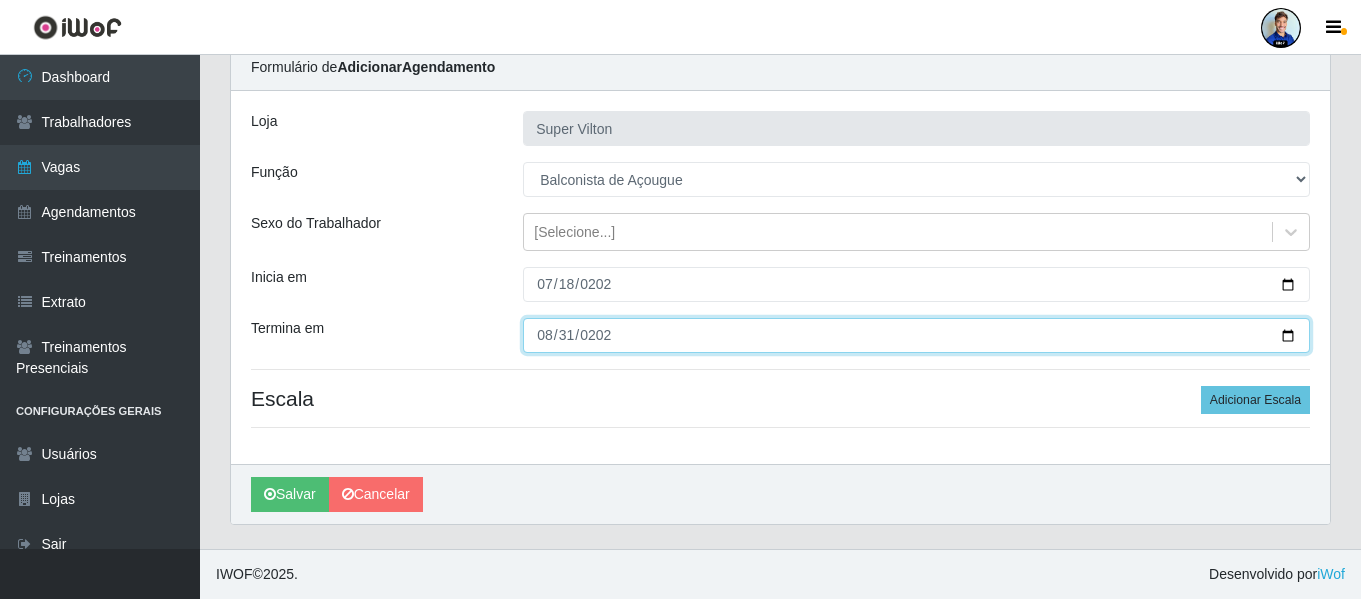 type on "[DATE]" 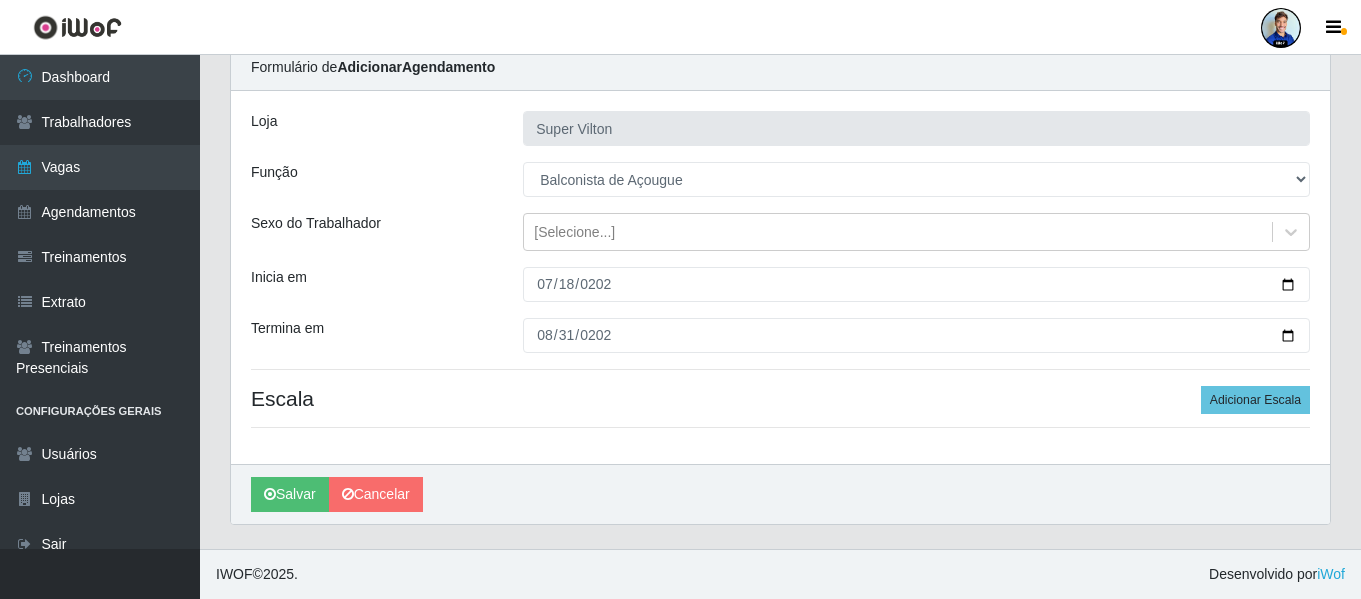 click on "Loja Super Vilton Função [Selecione...] ASG ASG + ASG ++ Auxiliar de Depósito  Auxiliar de Depósito + Auxiliar de Depósito ++ Auxiliar de entrega Auxiliar de entrega + Auxiliar de entrega ++ Balconista Balconista + Balconista ++ Balconista de Açougue  Balconista de Açougue + Balconista de Açougue ++ Balconista de Frios Balconista de Frios + Balconista de Frios ++ Balconista de Padaria  Balconista de Padaria + Balconista de Padaria ++ Embalador Embalador + Embalador ++ Operador de Caixa Operador de Caixa + Operador de Caixa ++ Operador de Loja Operador de Loja + Operador de Loja ++ Repositor  Repositor + Repositor ++ Repositor de Frios Repositor de Frios + Repositor de Frios ++ Repositor de Hortifruti Repositor de Hortifruti + Repositor de Hortifruti ++ Sexo do Trabalhador [Selecione...] Inicia em [DATE] Termina em [DATE] Escala Adicionar Escala" at bounding box center (780, 277) 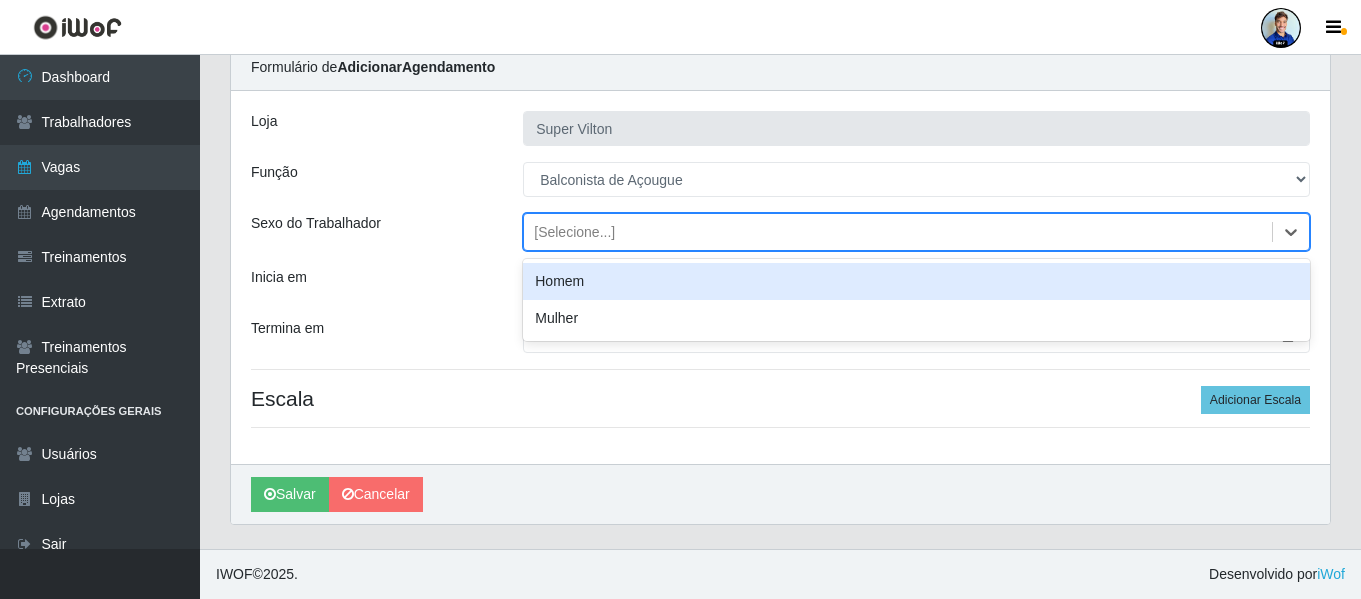 click on "[Selecione...]" at bounding box center (574, 232) 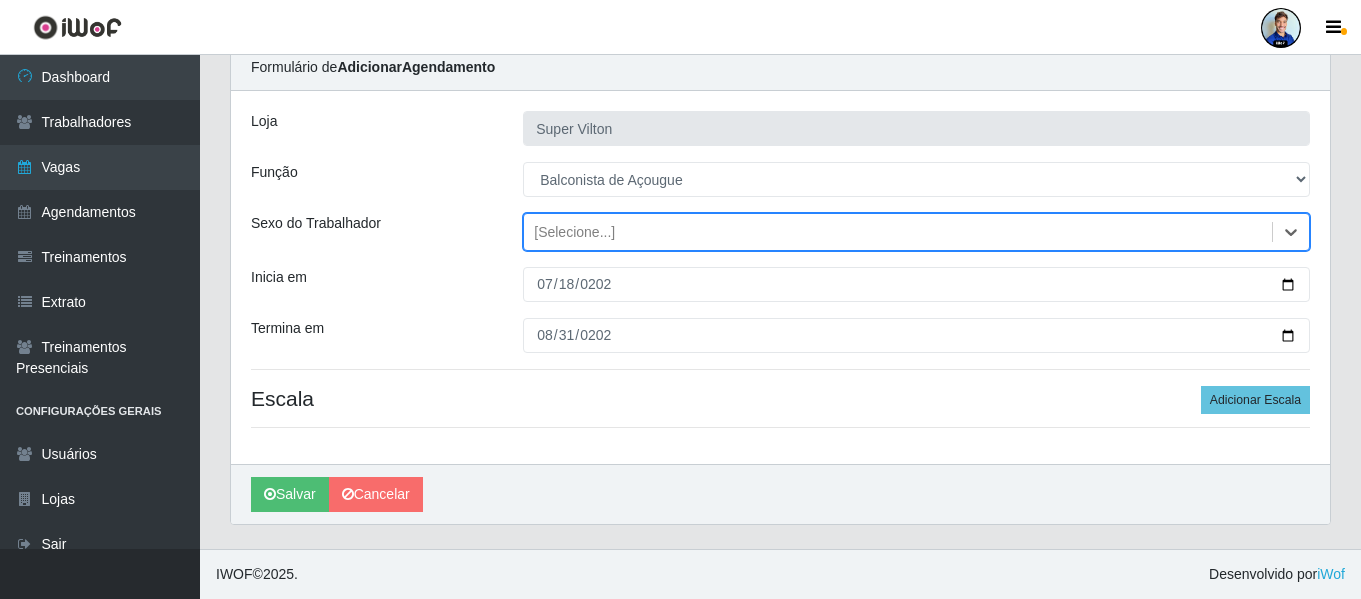 click on "[Selecione...]" at bounding box center [574, 232] 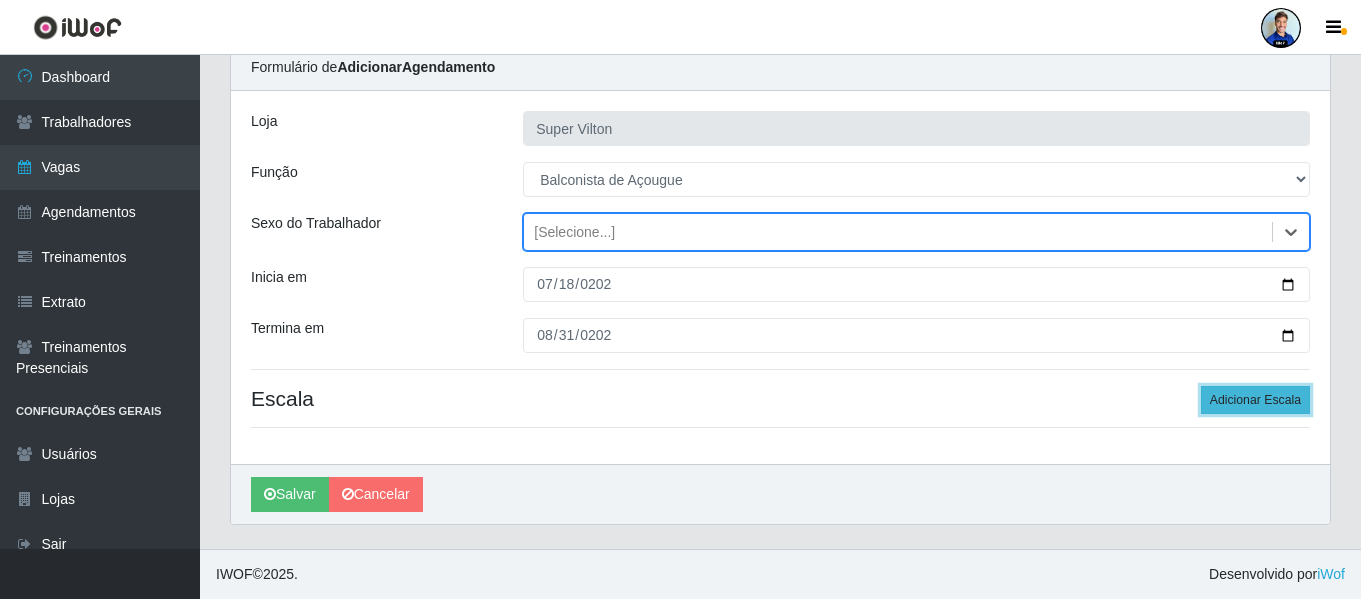click on "Adicionar Escala" at bounding box center (1255, 400) 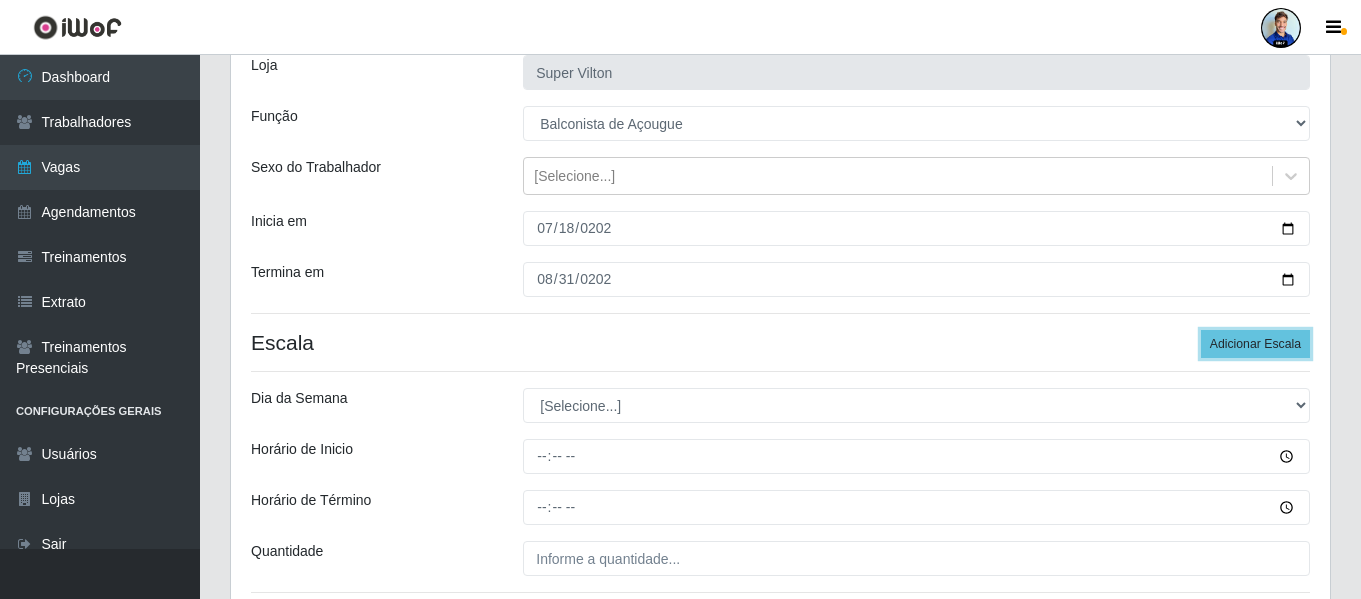 scroll, scrollTop: 181, scrollLeft: 0, axis: vertical 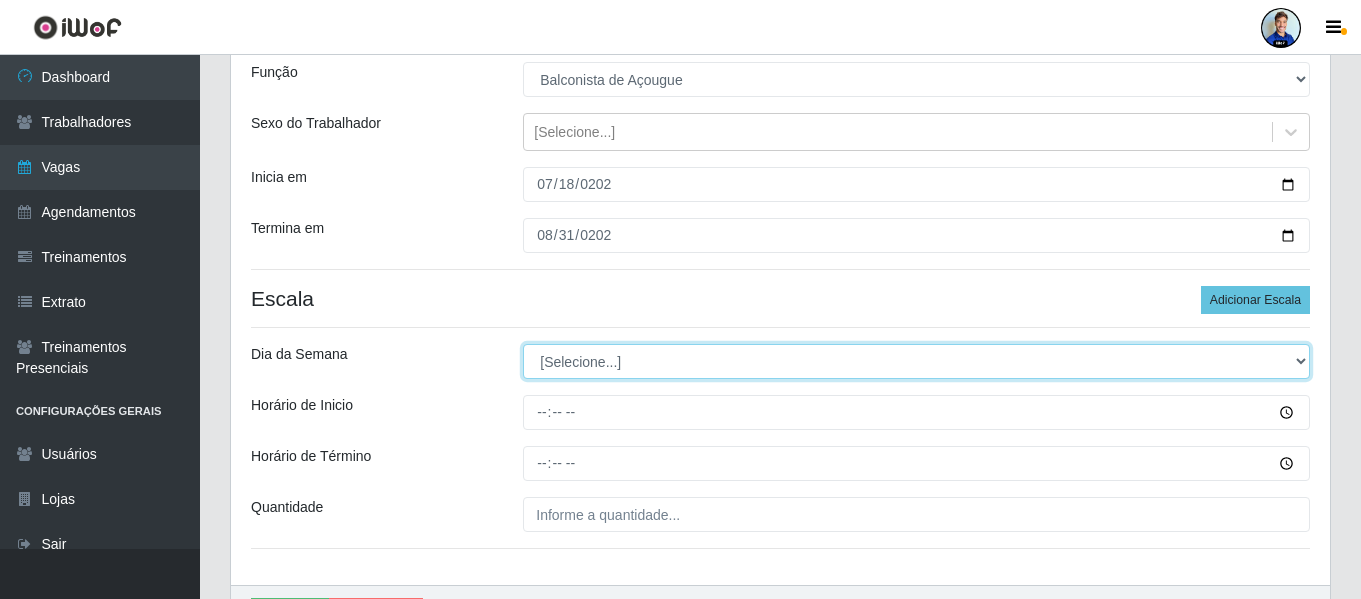 click on "[Selecione...] Segunda Terça Quarta Quinta Sexta Sábado Domingo" at bounding box center [916, 361] 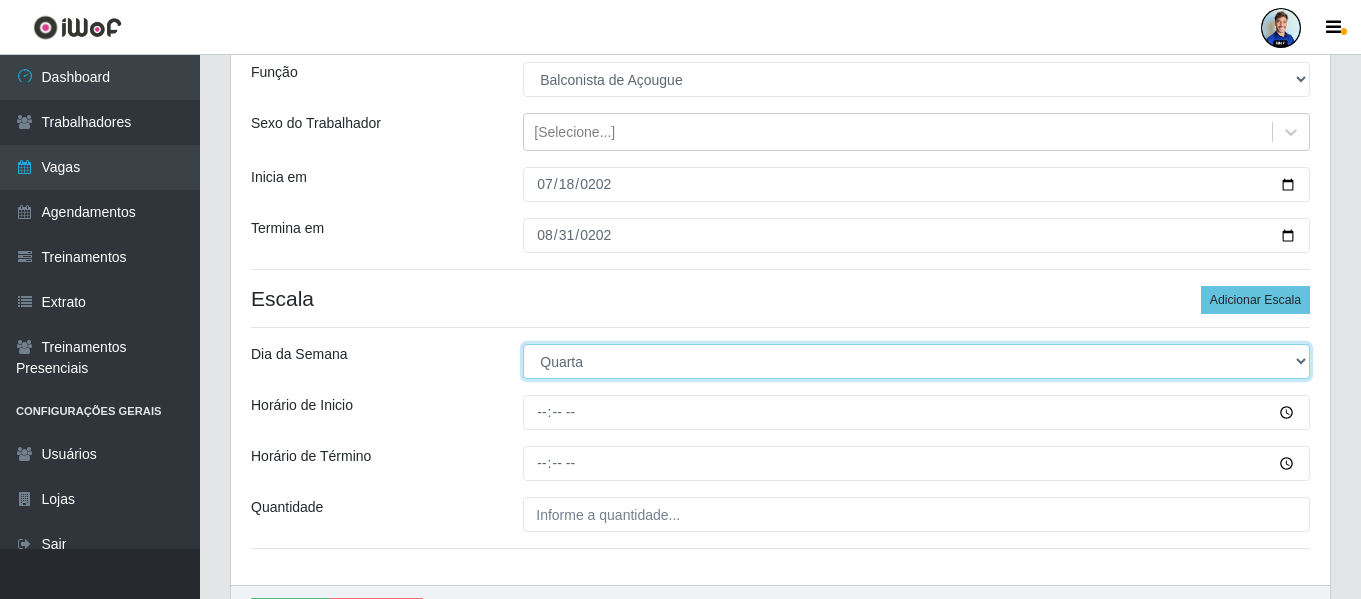 click on "[Selecione...] Segunda Terça Quarta Quinta Sexta Sábado Domingo" at bounding box center [916, 361] 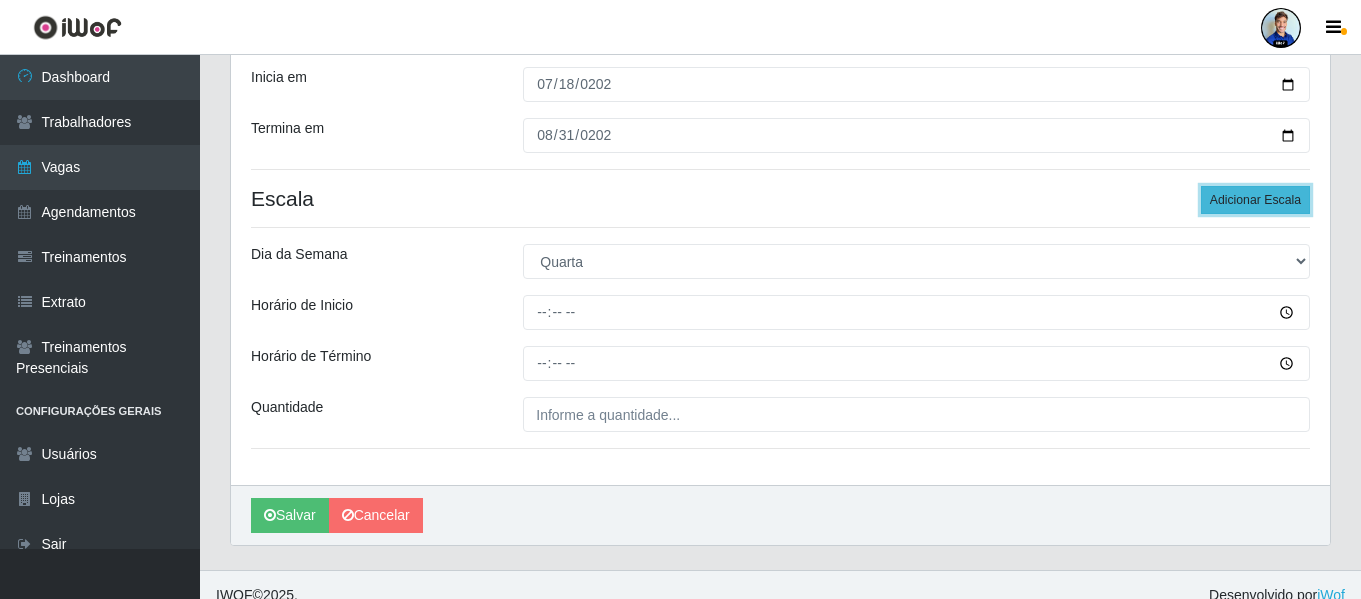 click on "Adicionar Escala" at bounding box center [1255, 200] 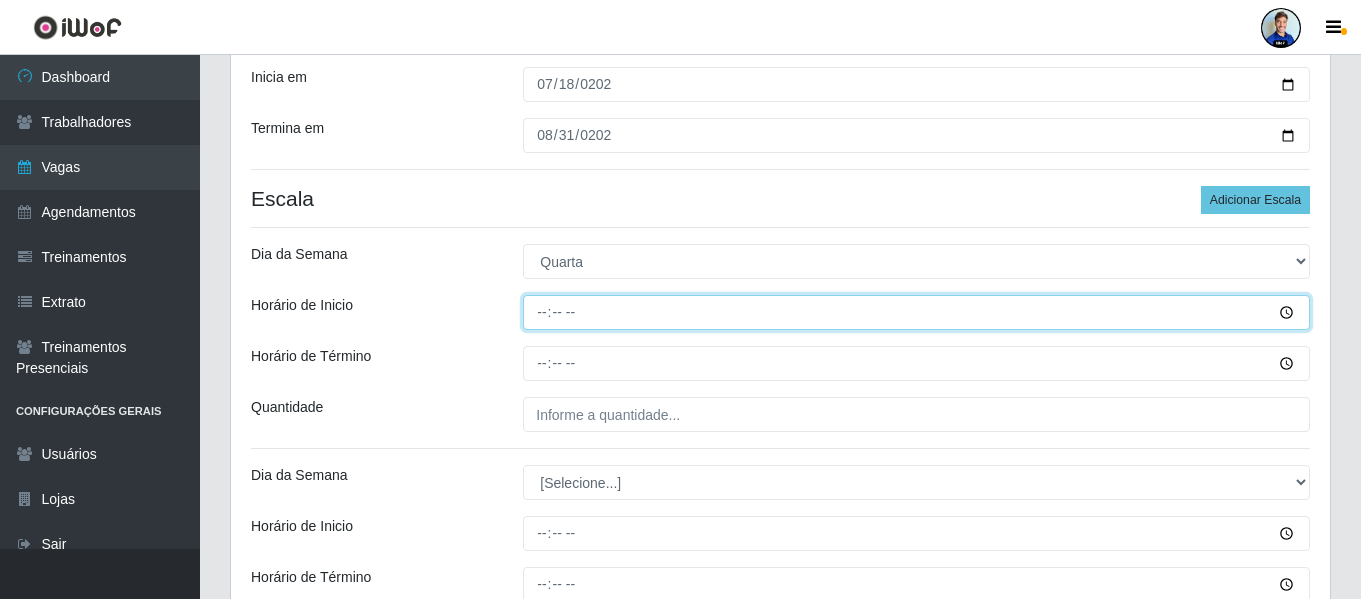 click on "Horário de Inicio" at bounding box center [916, 312] 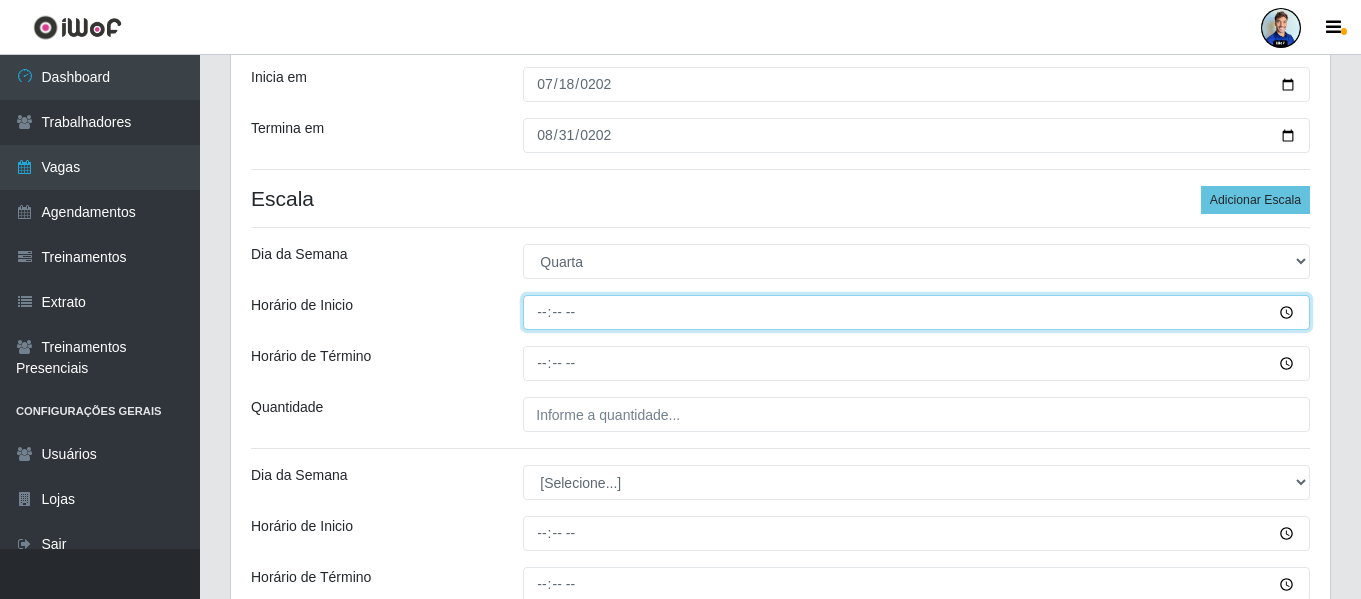 type on "08:00" 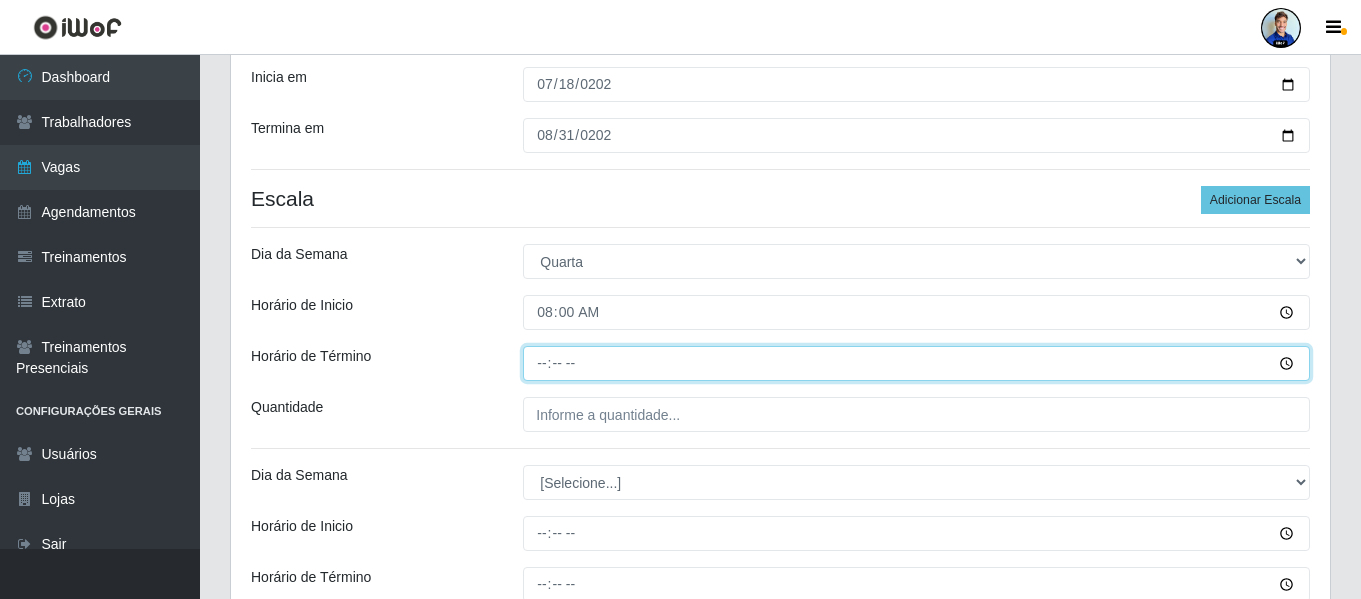 type on "14:00" 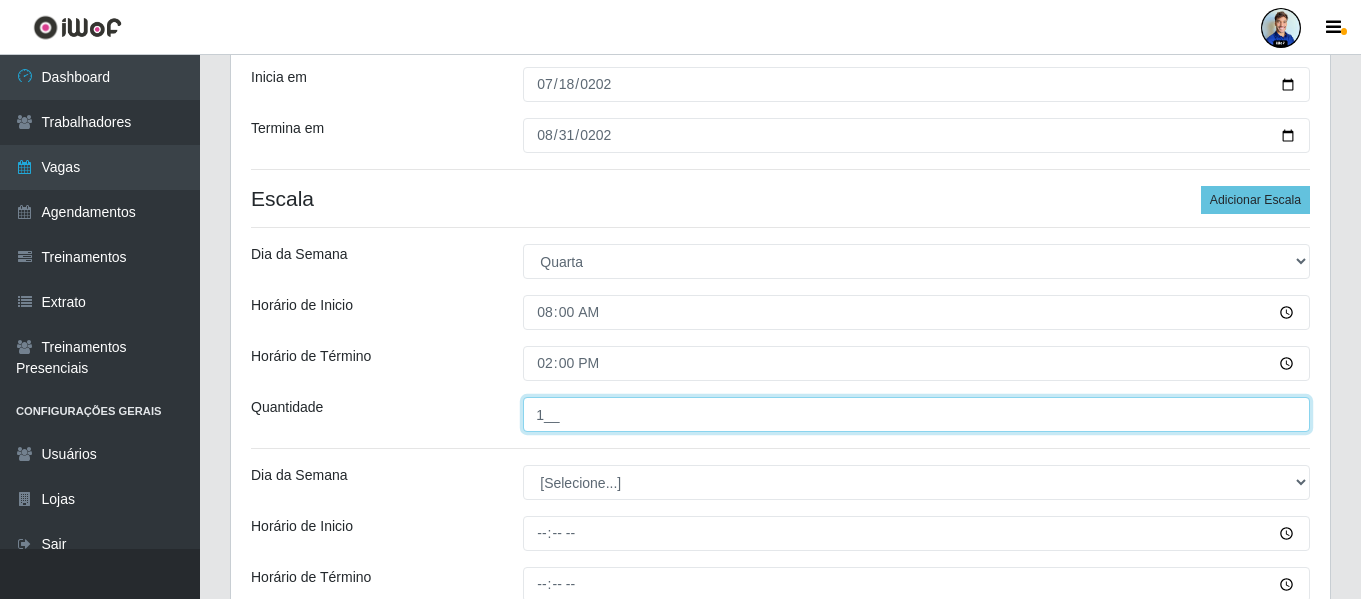 type on "1__" 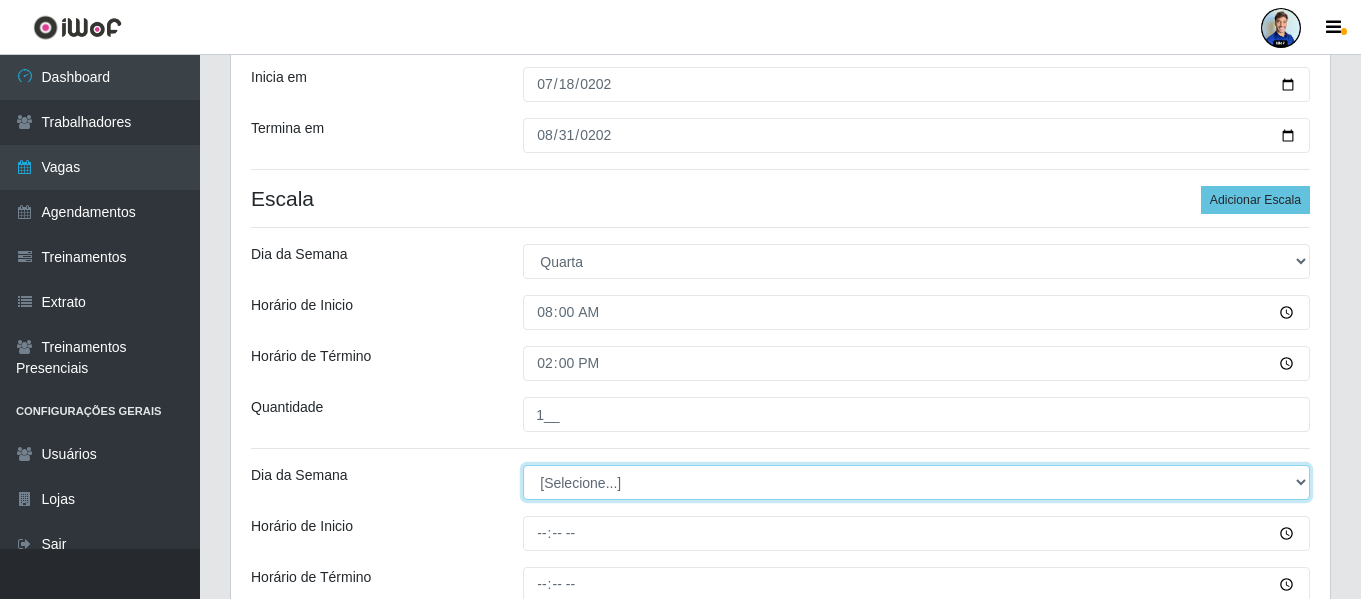 click on "[Selecione...] Segunda Terça Quarta Quinta Sexta Sábado Domingo" at bounding box center (916, 482) 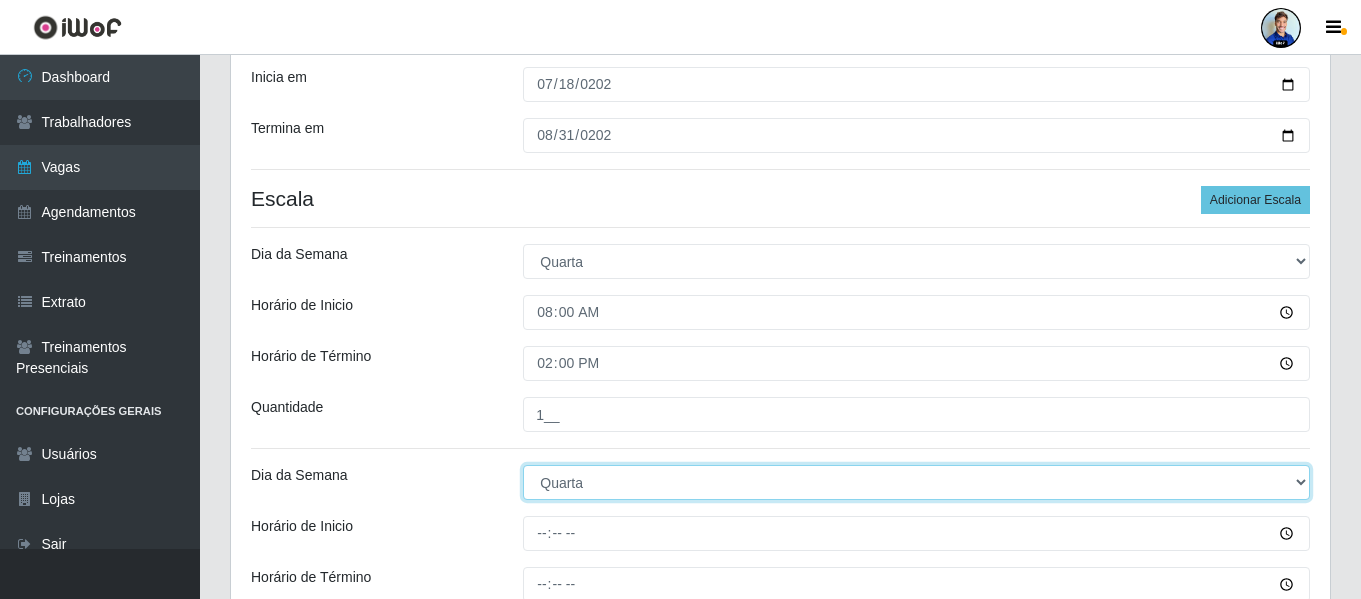 click on "[Selecione...] Segunda Terça Quarta Quinta Sexta Sábado Domingo" at bounding box center [916, 482] 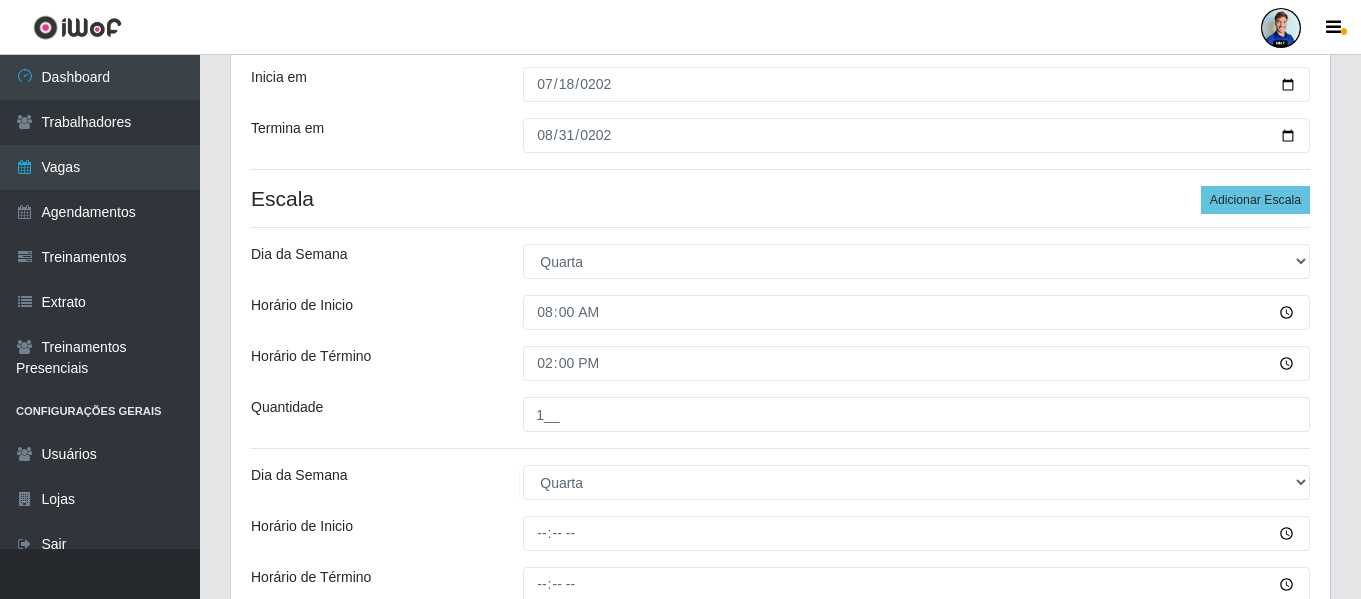 click on "Horário de Término" at bounding box center [372, 363] 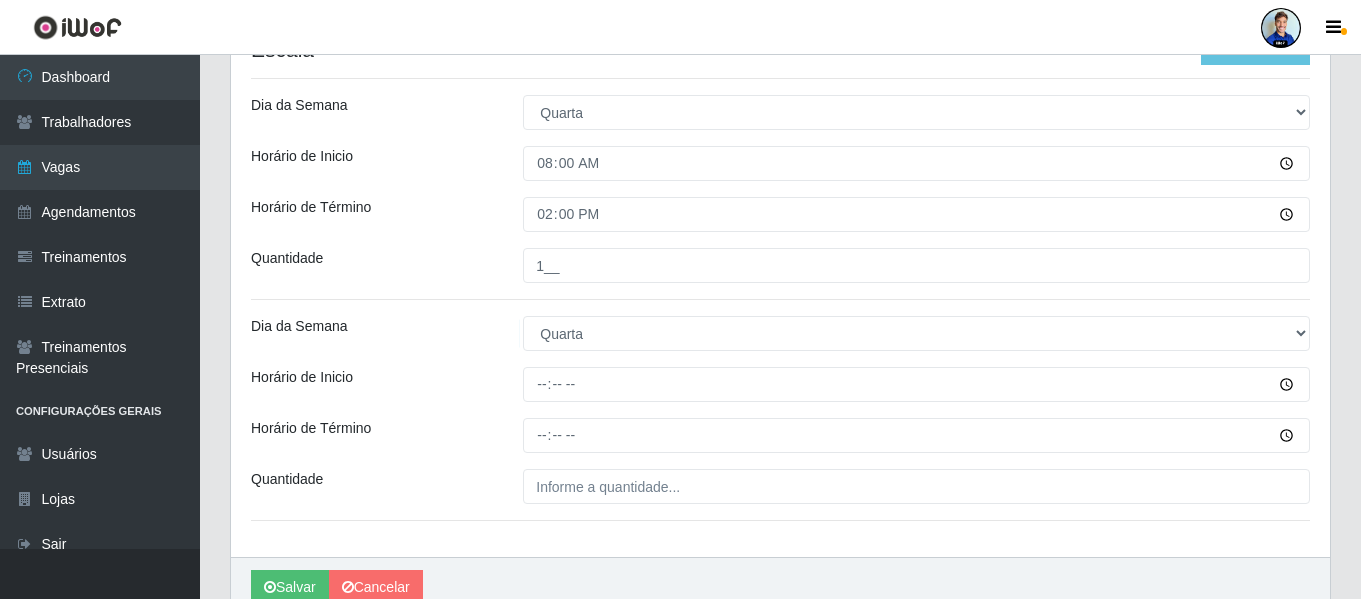 scroll, scrollTop: 481, scrollLeft: 0, axis: vertical 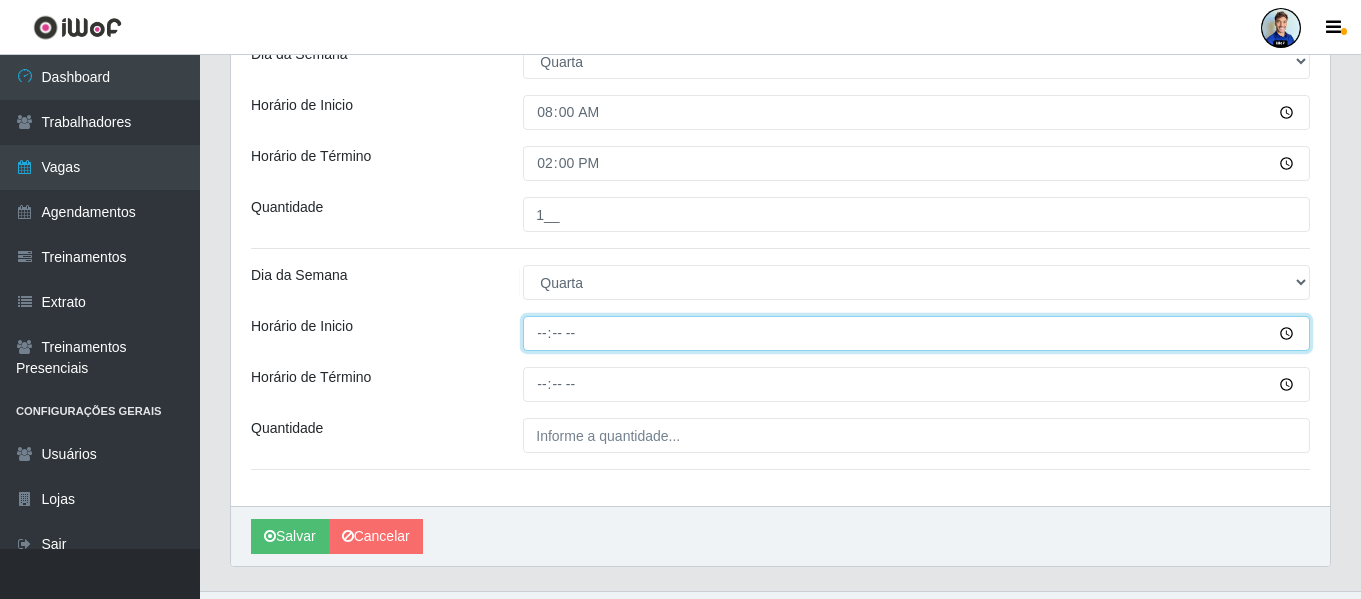 click on "Horário de Inicio" at bounding box center [916, 333] 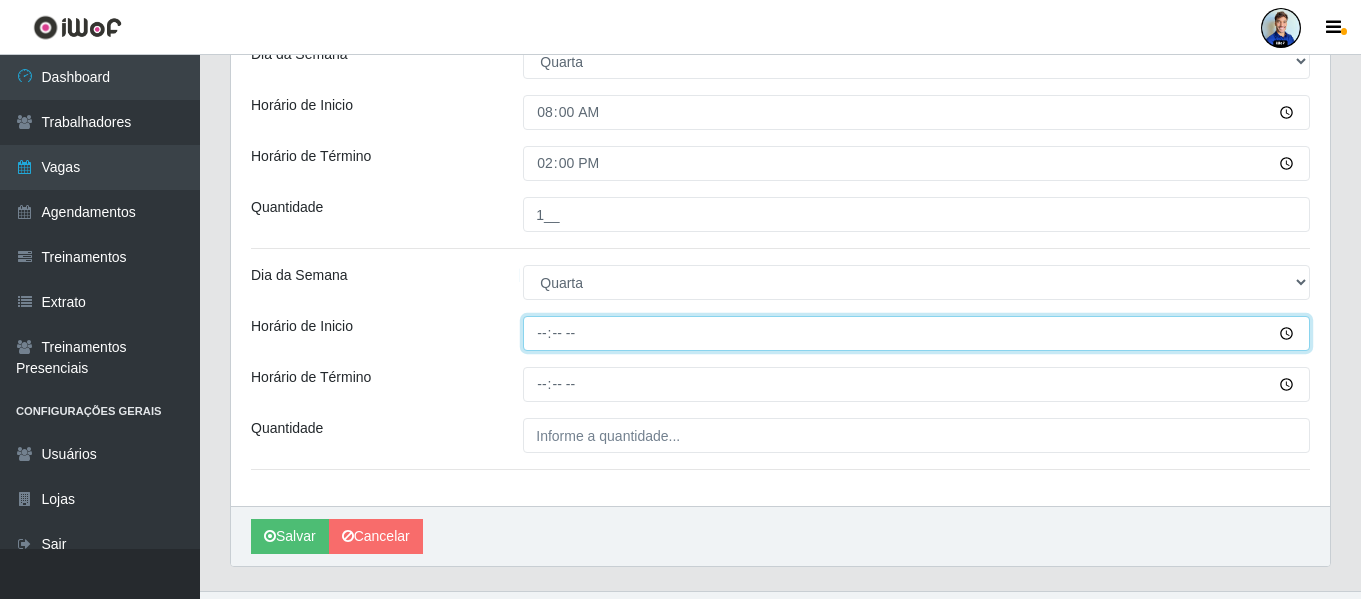 scroll, scrollTop: 381, scrollLeft: 0, axis: vertical 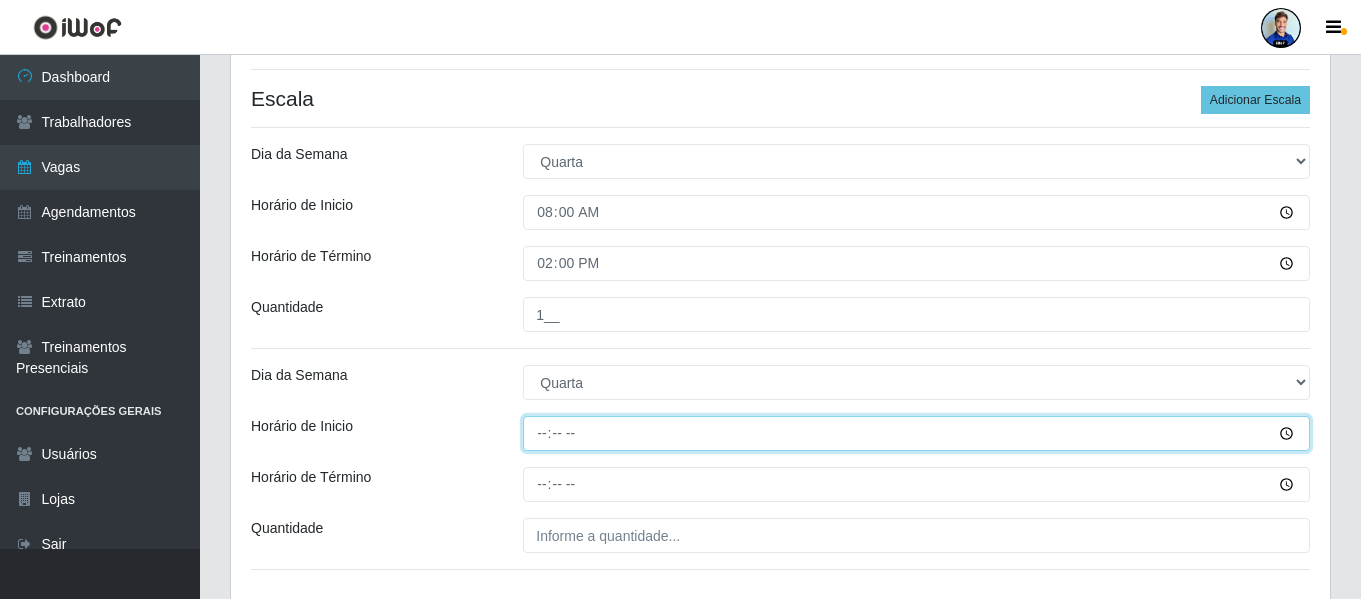 type on "15:00" 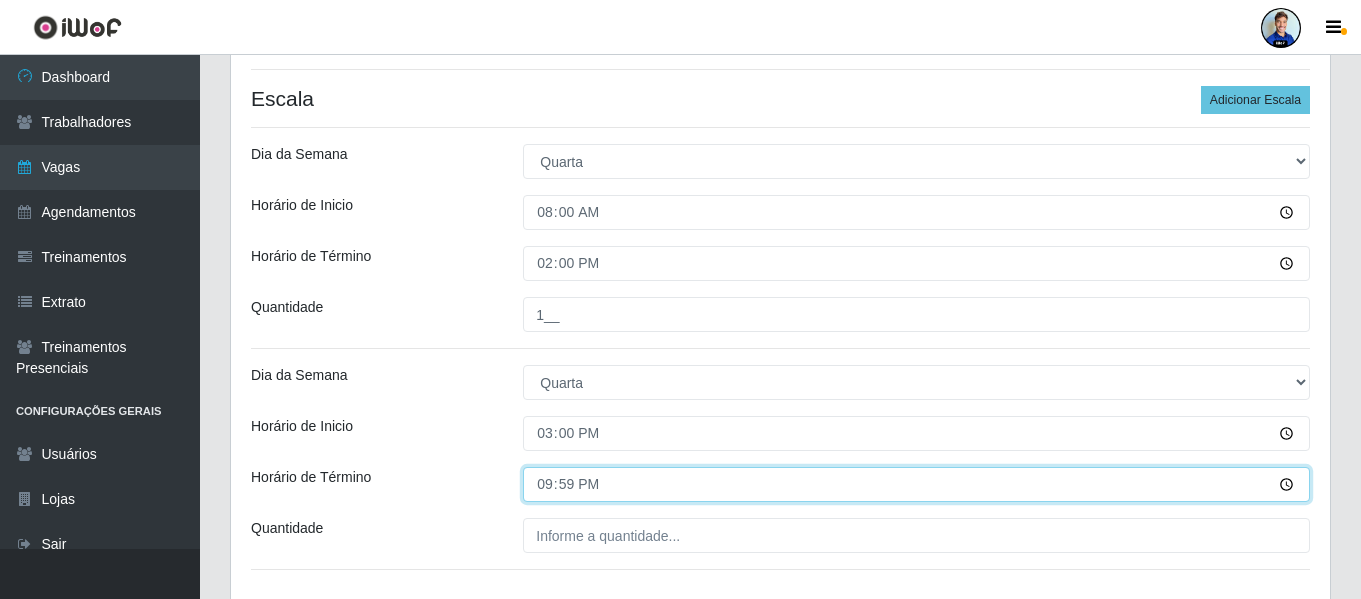 type on "21:00" 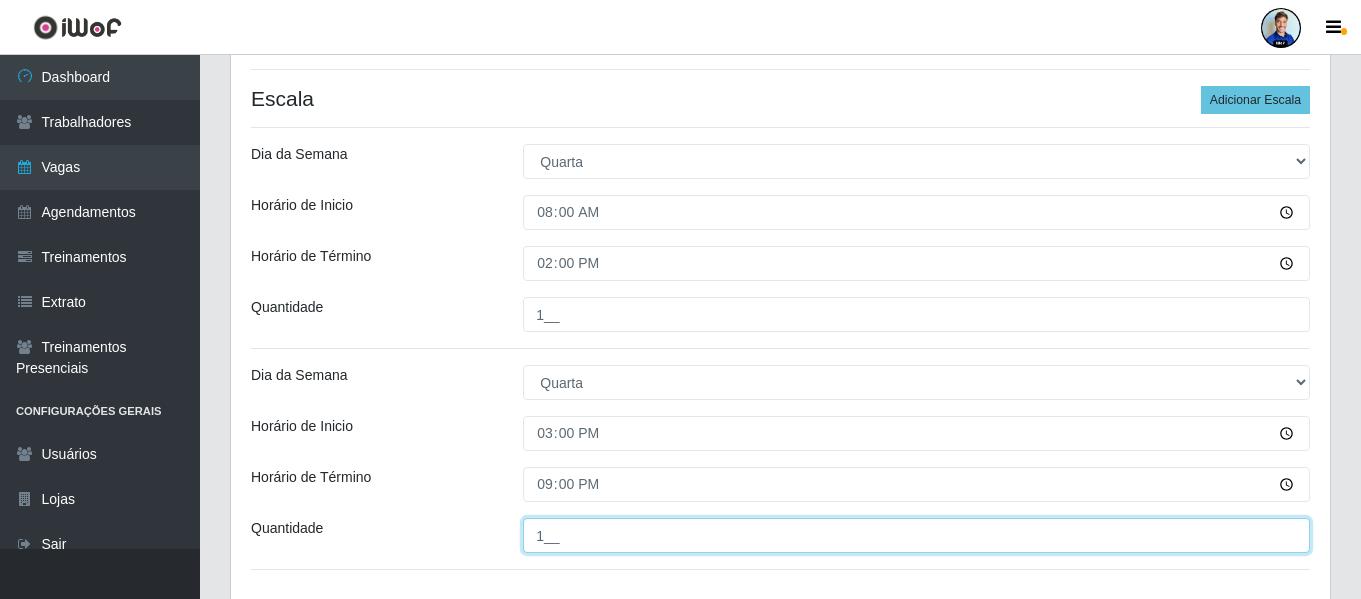 type on "1__" 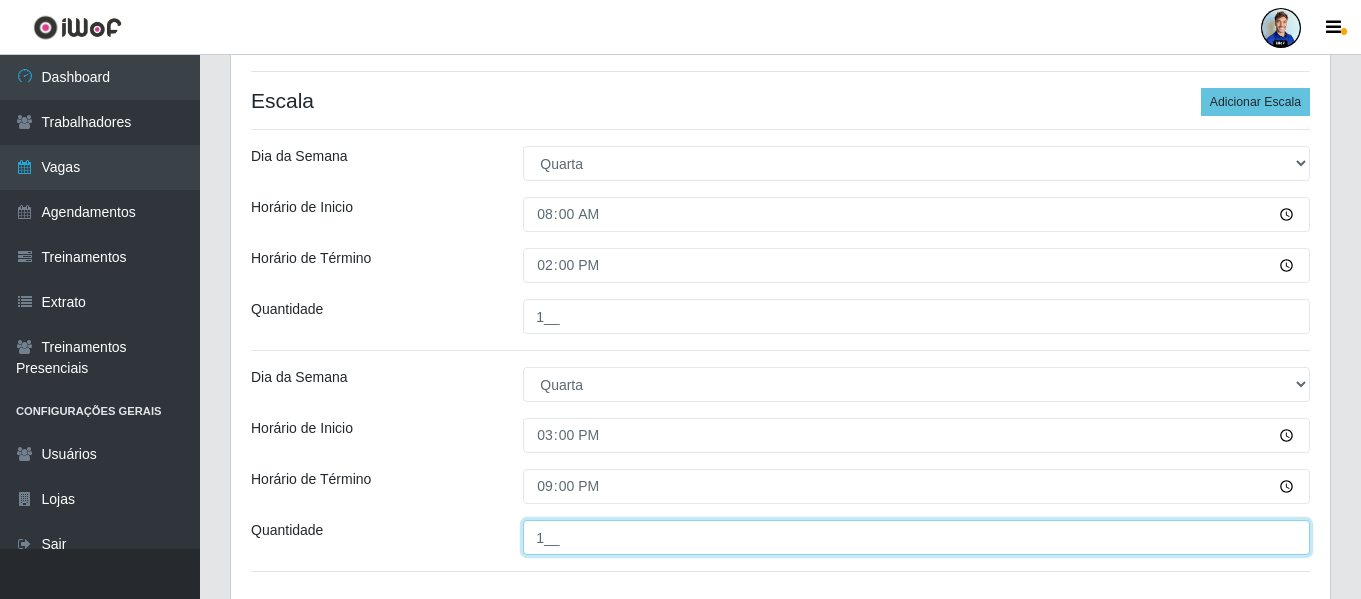 scroll, scrollTop: 378, scrollLeft: 0, axis: vertical 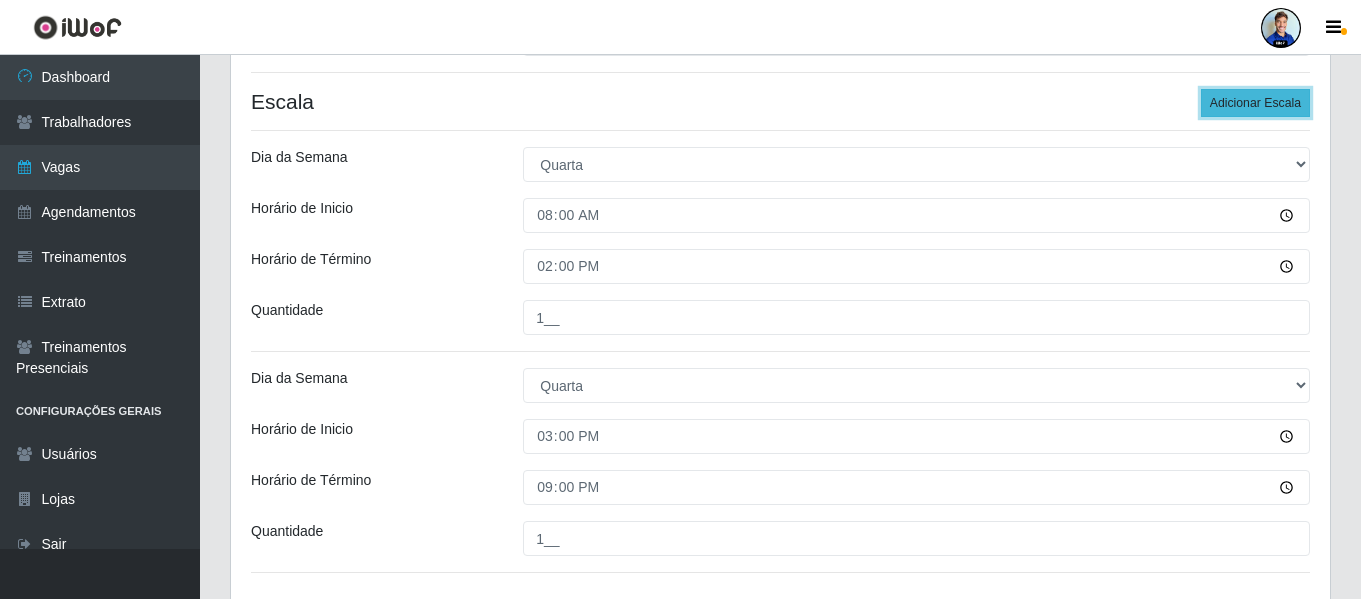 click on "Adicionar Escala" at bounding box center [1255, 103] 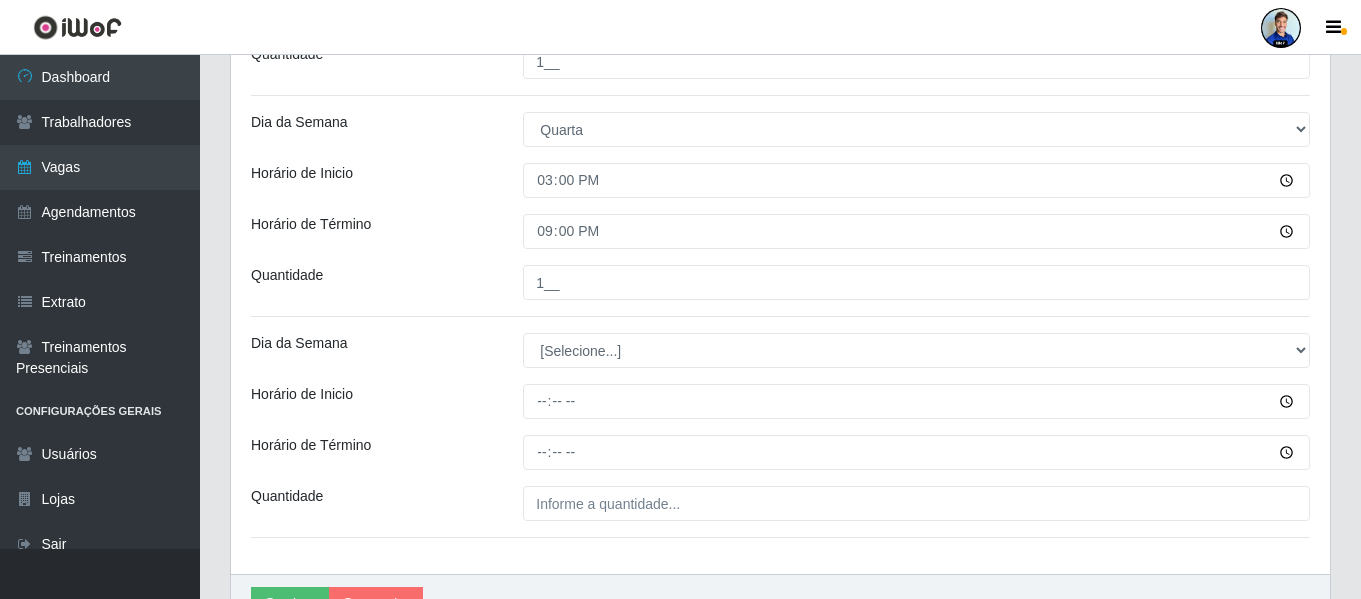 scroll, scrollTop: 639, scrollLeft: 0, axis: vertical 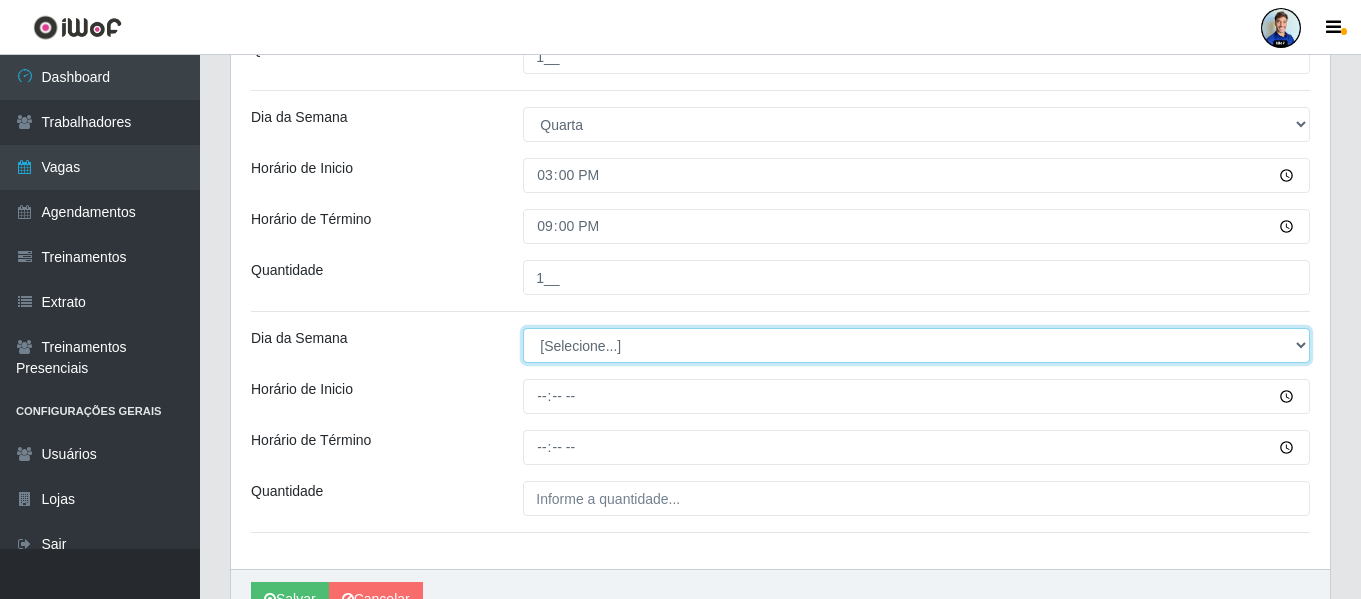 click on "[Selecione...] Segunda Terça Quarta Quinta Sexta Sábado Domingo" at bounding box center (916, 345) 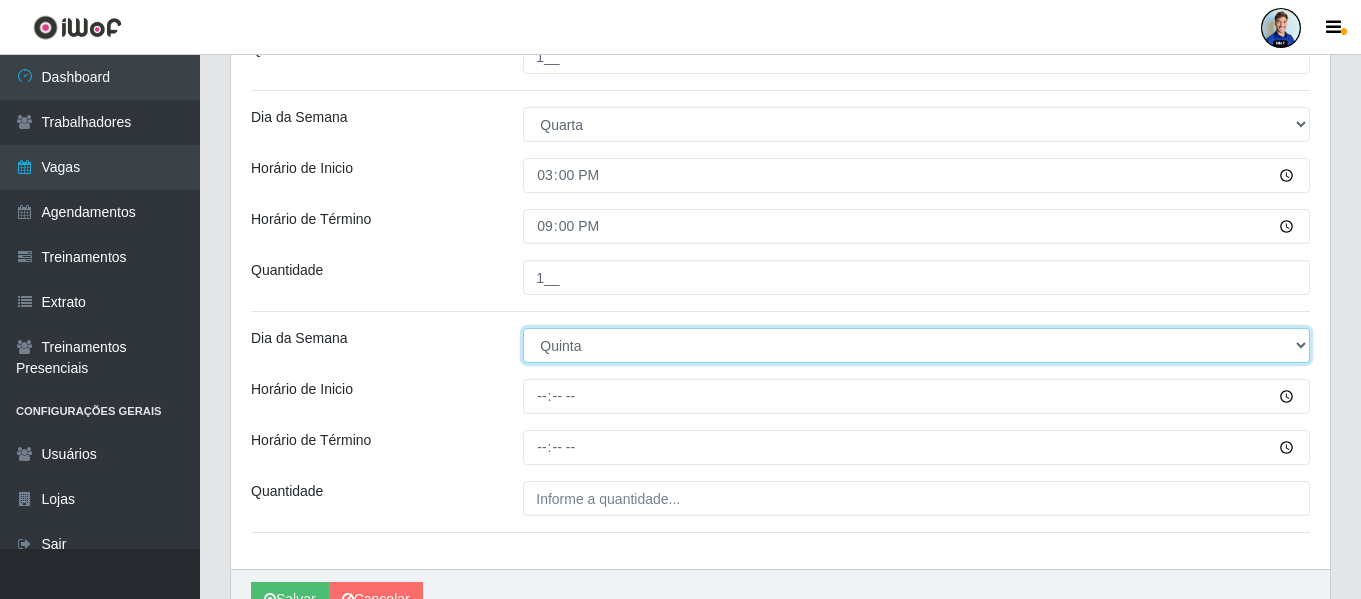 click on "[Selecione...] Segunda Terça Quarta Quinta Sexta Sábado Domingo" at bounding box center [916, 345] 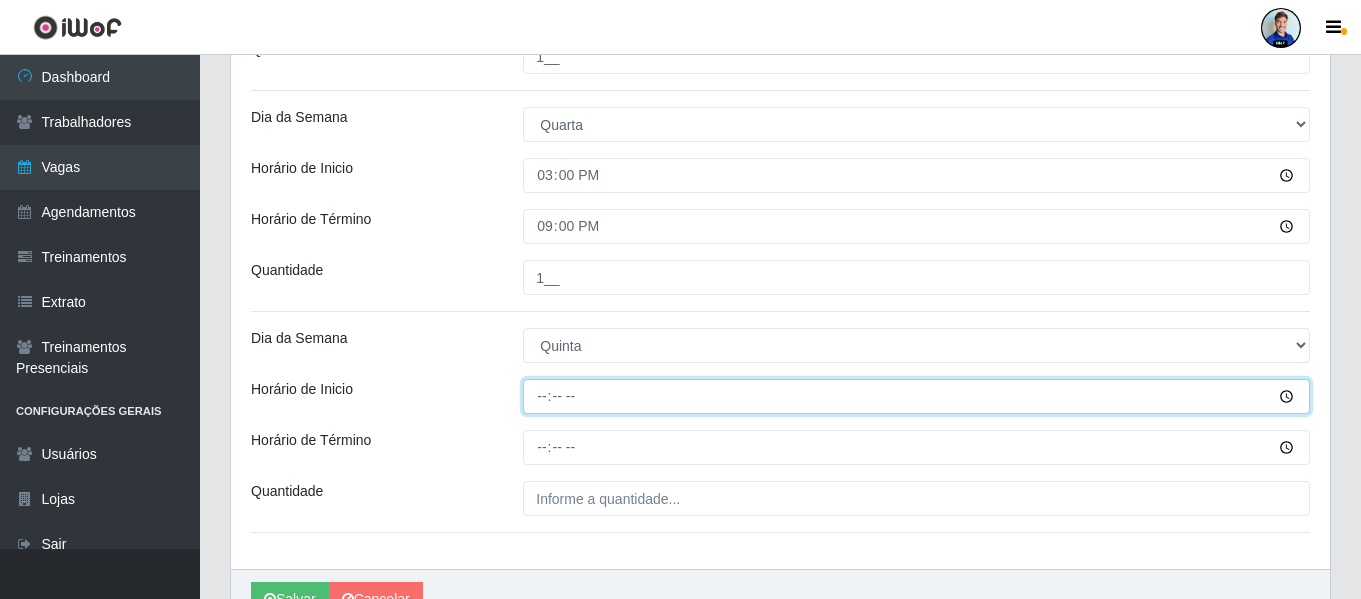 click on "Horário de Inicio" at bounding box center [916, 396] 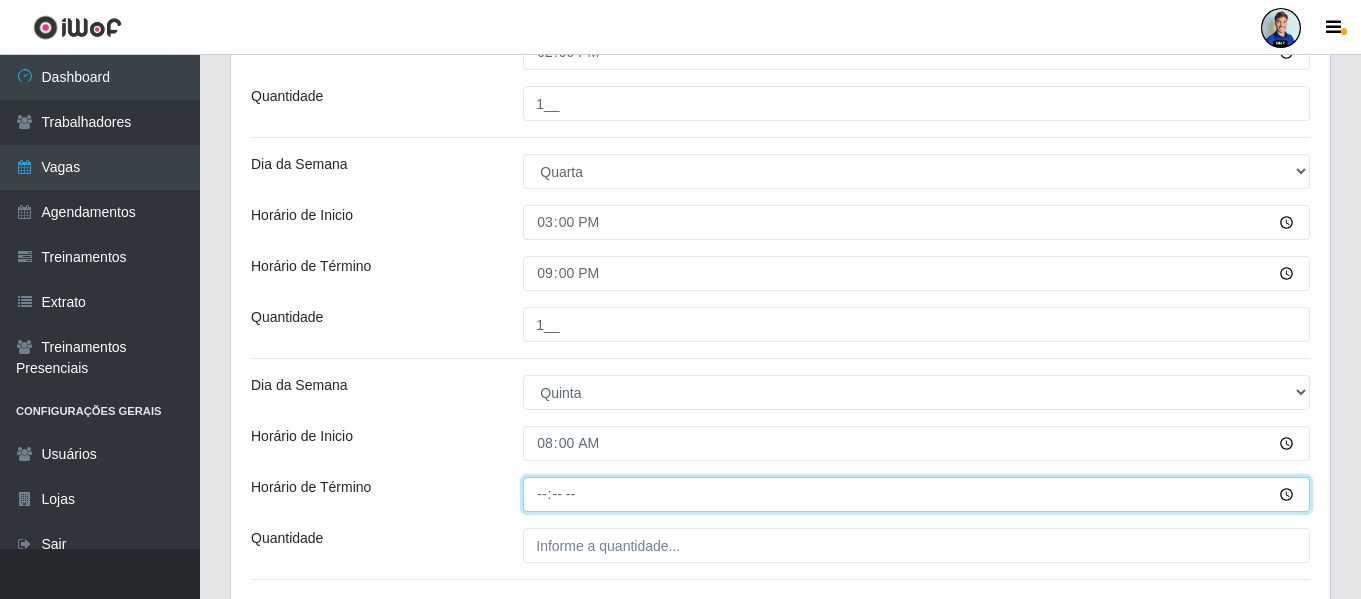 scroll, scrollTop: 612, scrollLeft: 0, axis: vertical 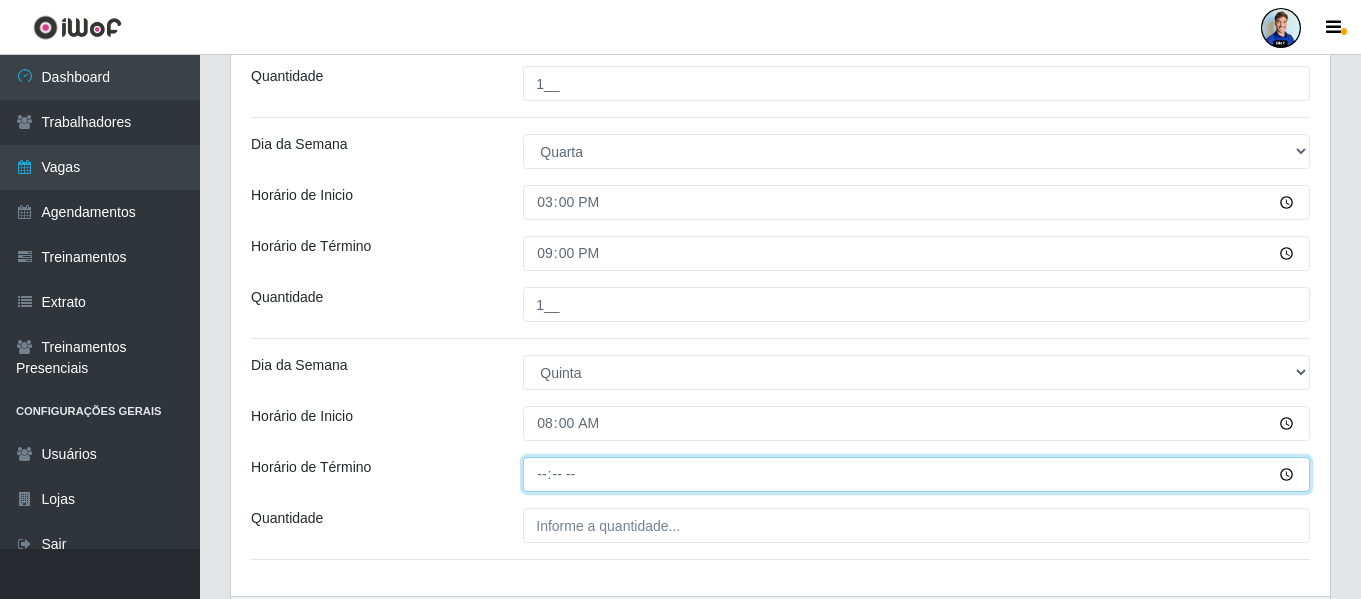 type on "14:00" 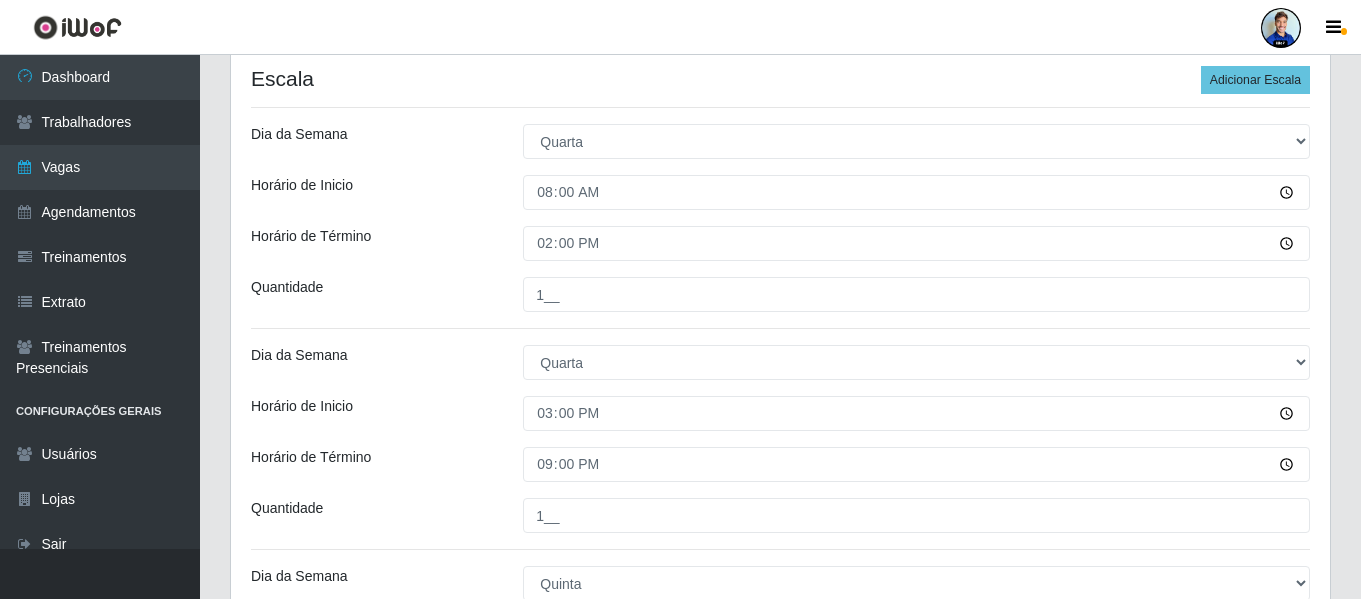 scroll, scrollTop: 397, scrollLeft: 0, axis: vertical 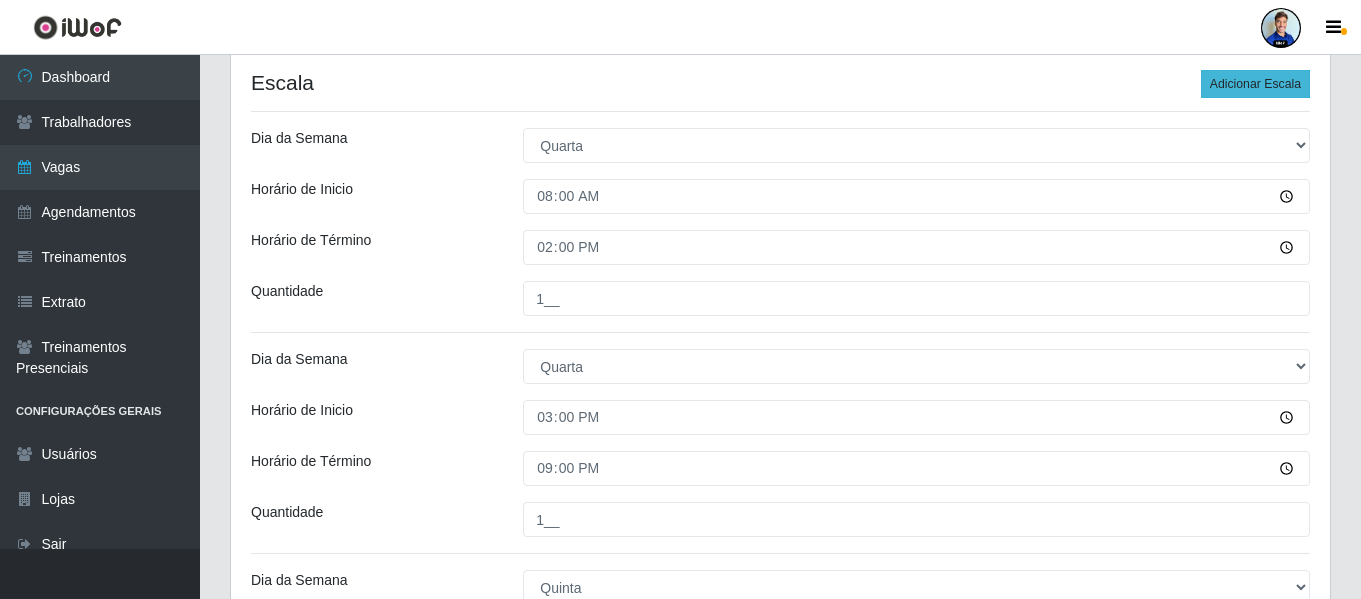 type on "1__" 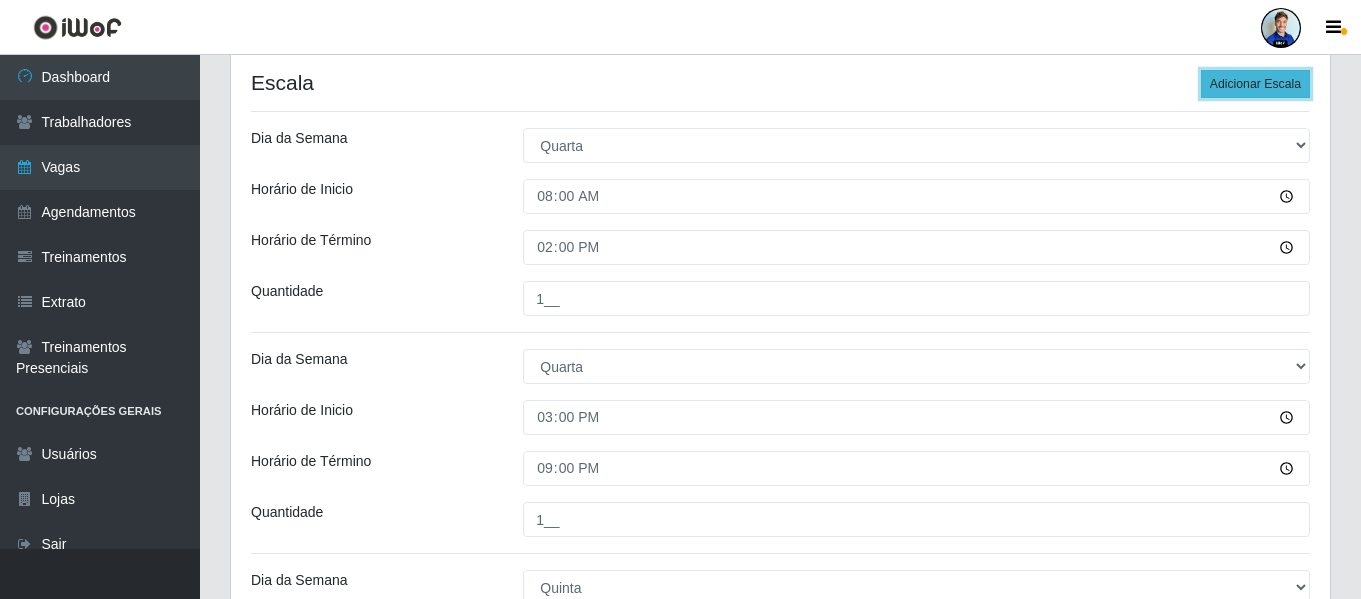 click on "Adicionar Escala" at bounding box center [1255, 84] 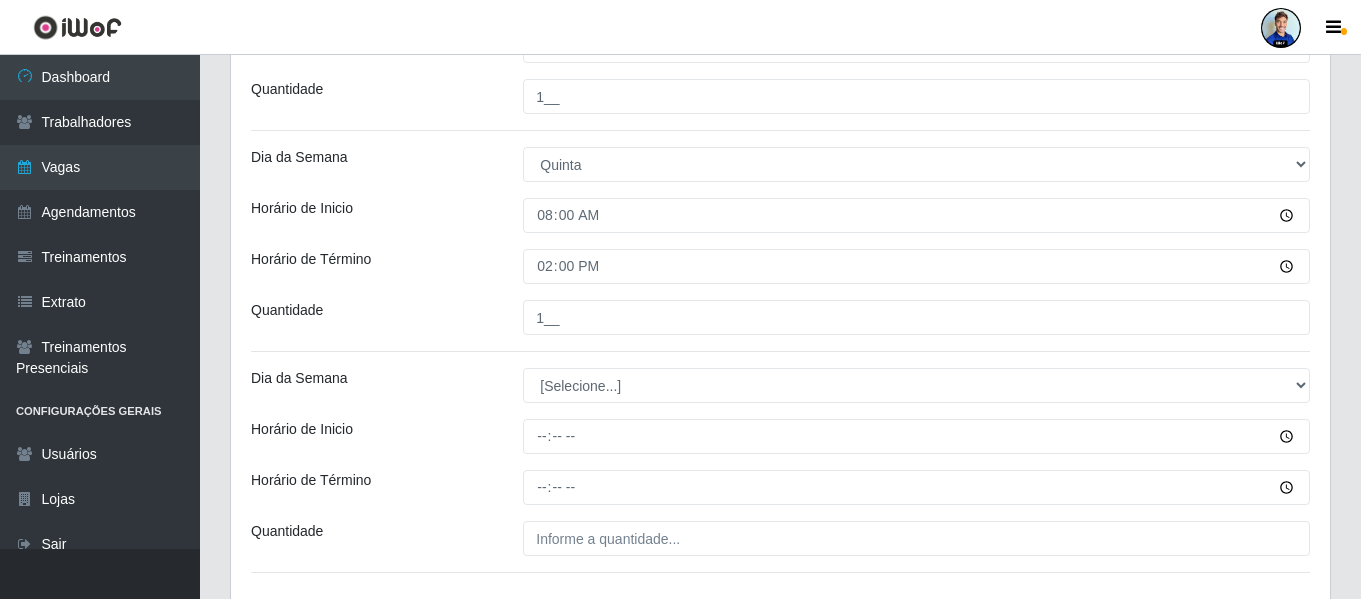 scroll, scrollTop: 824, scrollLeft: 0, axis: vertical 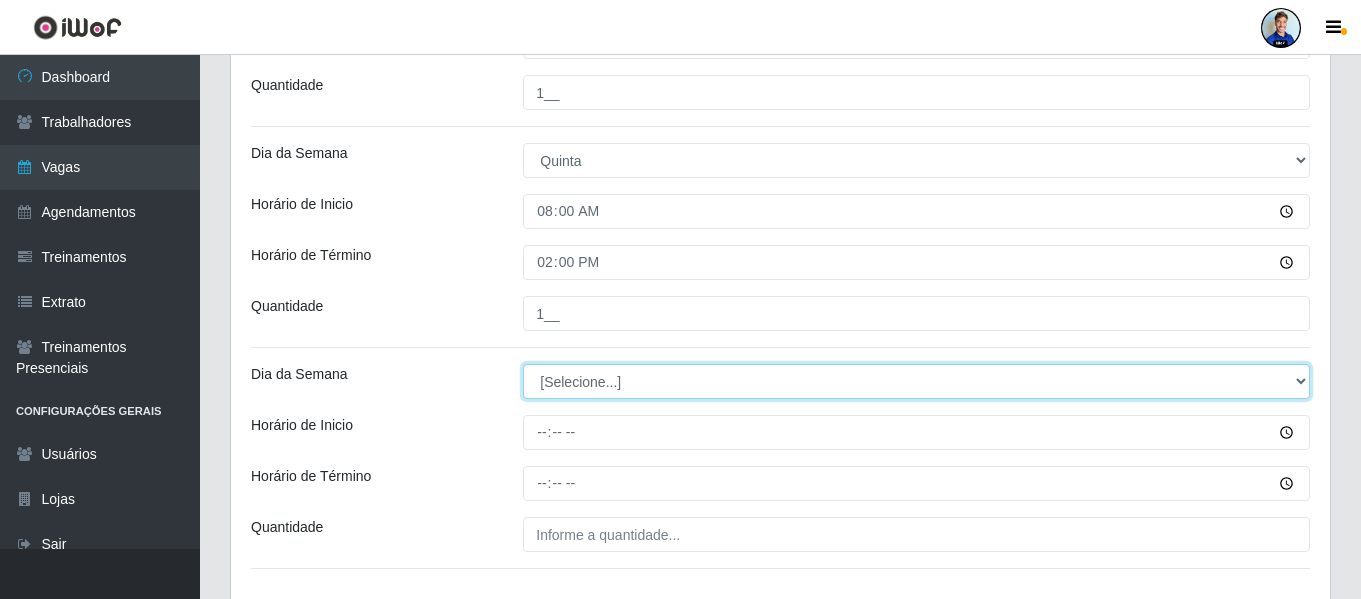 click on "[Selecione...] Segunda Terça Quarta Quinta Sexta Sábado Domingo" at bounding box center [916, 381] 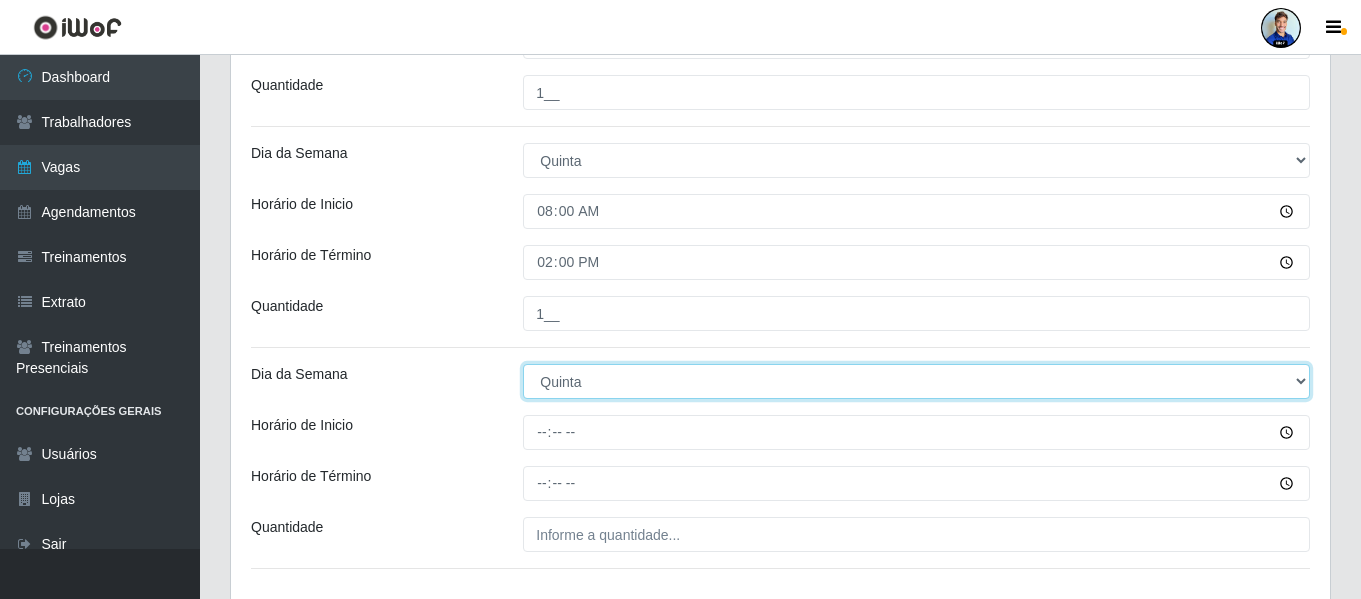 click on "[Selecione...] Segunda Terça Quarta Quinta Sexta Sábado Domingo" at bounding box center [916, 381] 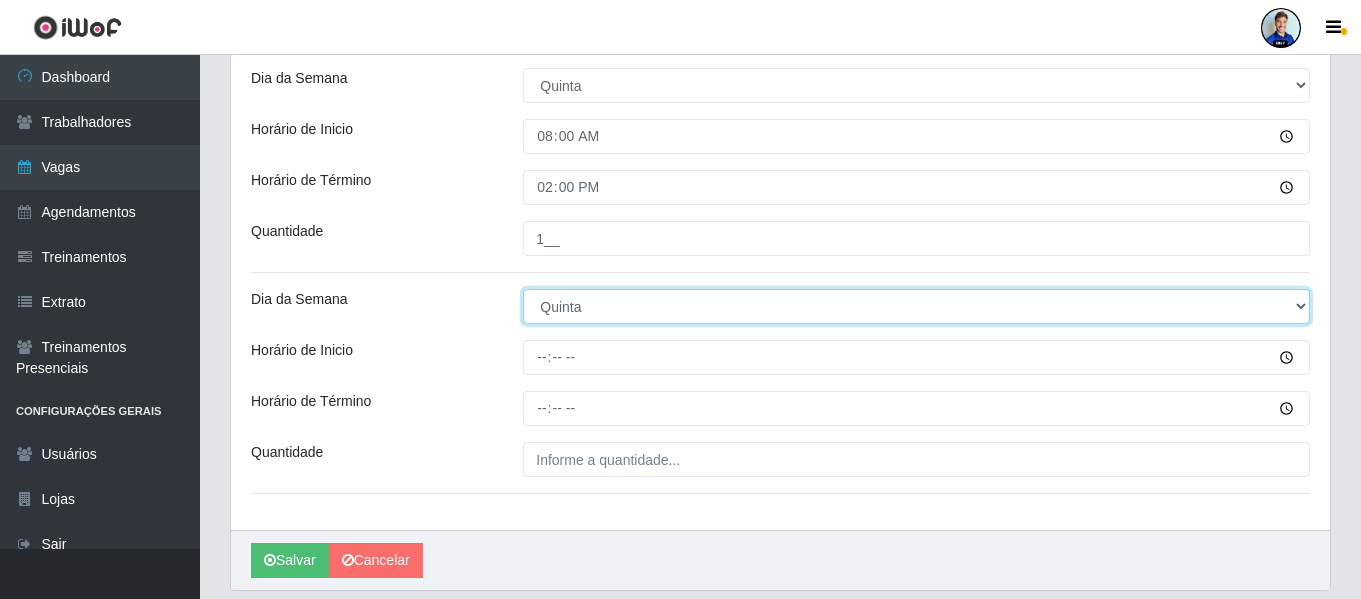 scroll, scrollTop: 900, scrollLeft: 0, axis: vertical 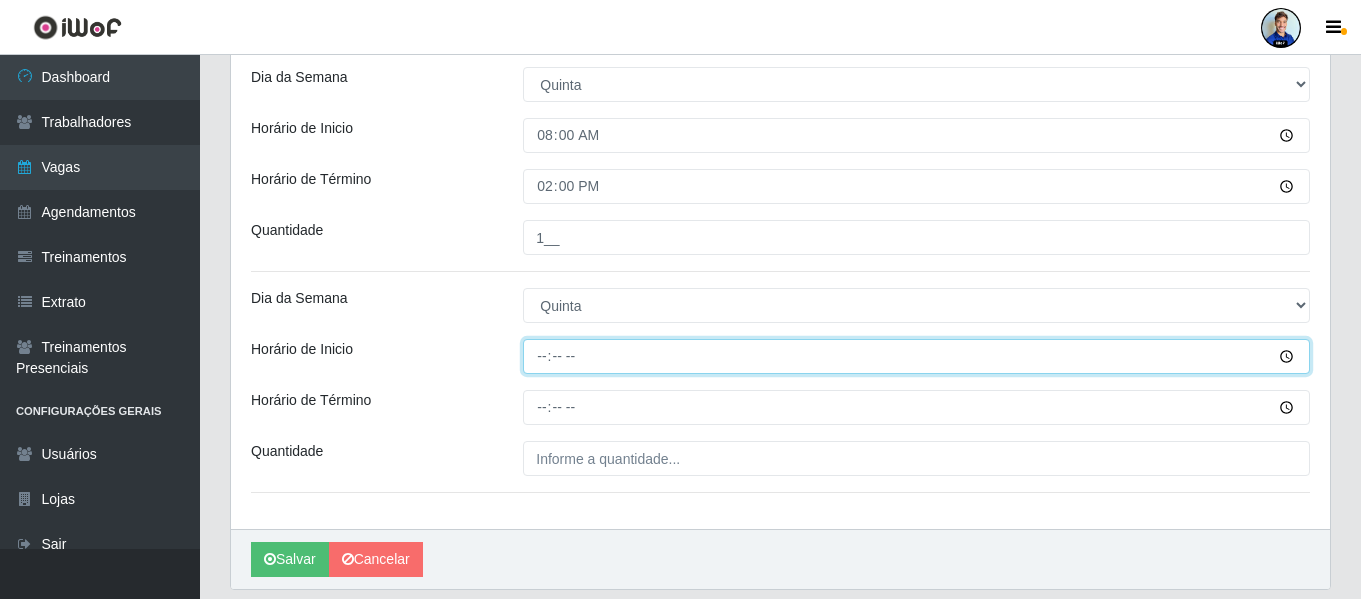 click on "Horário de Inicio" at bounding box center [916, 356] 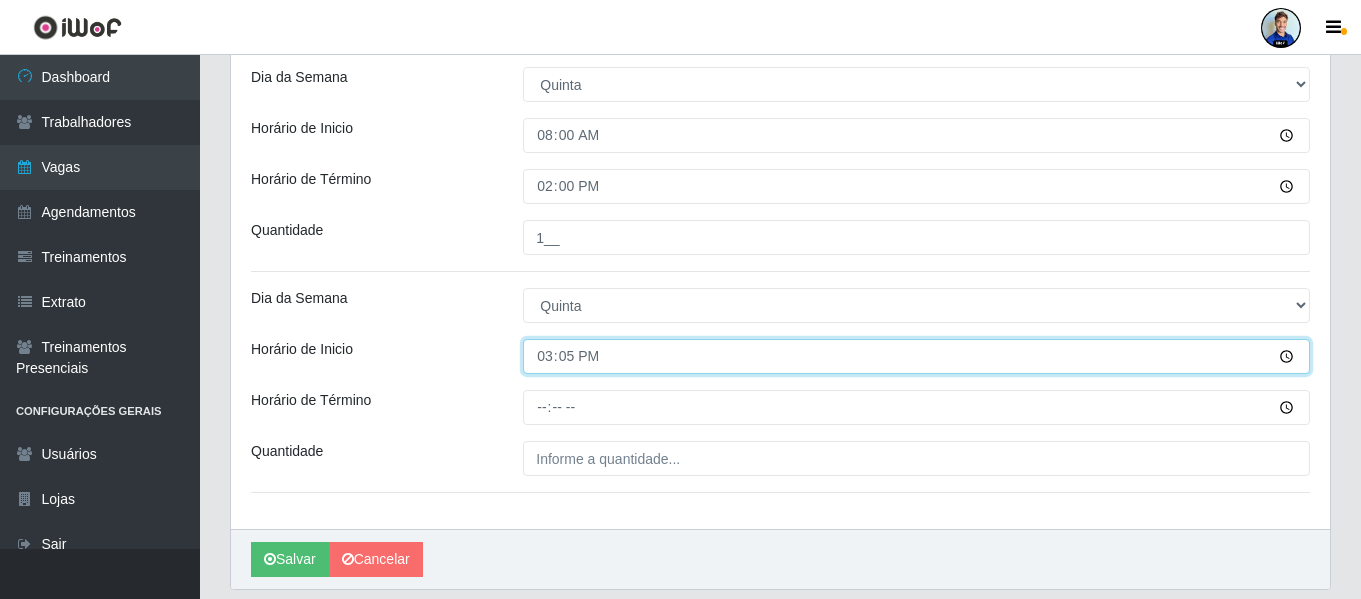 type on "15:00" 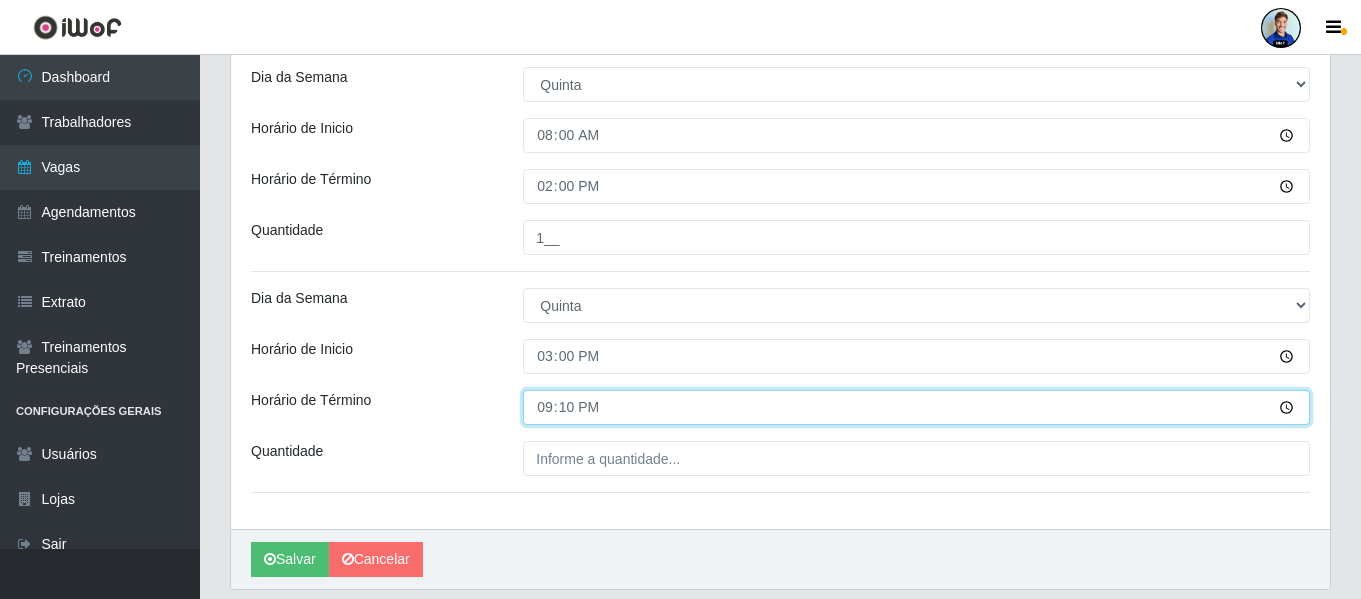 type on "21:00" 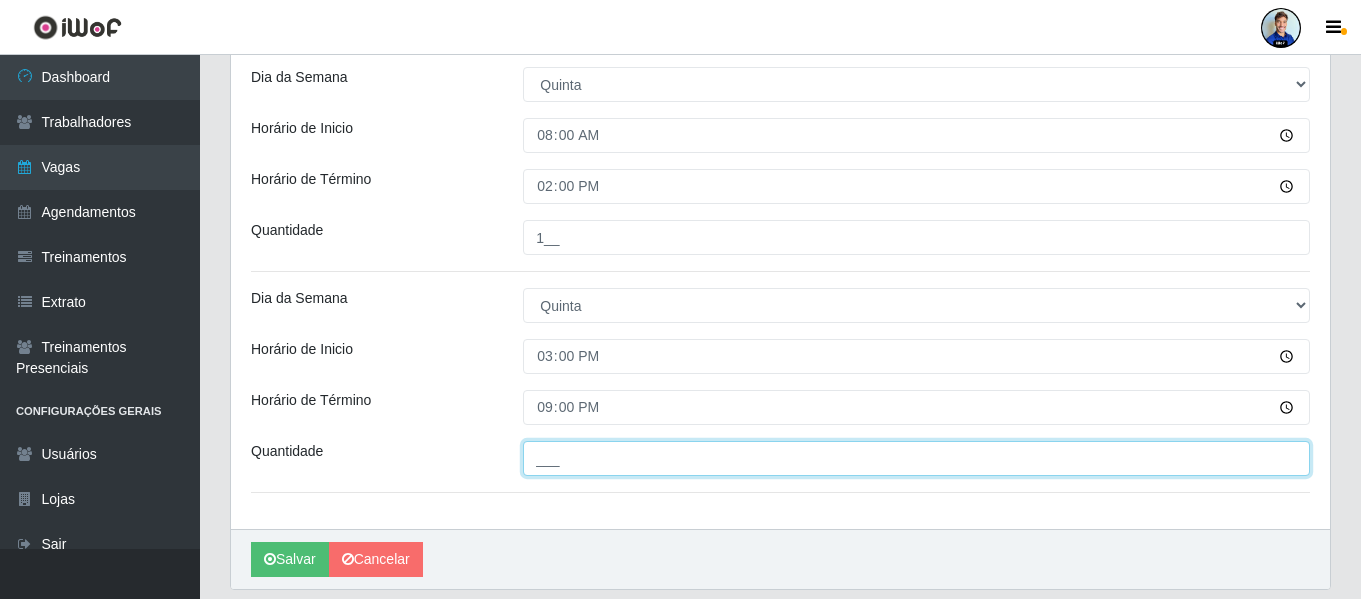 click on "___" at bounding box center (916, 458) 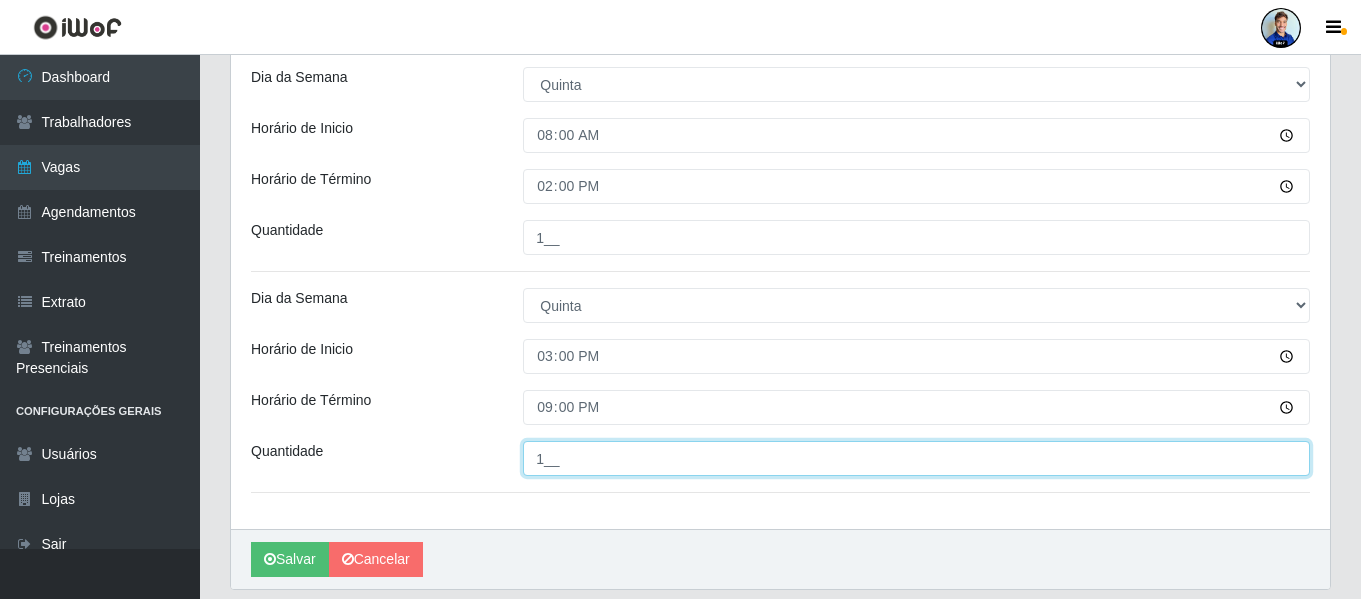 type on "1__" 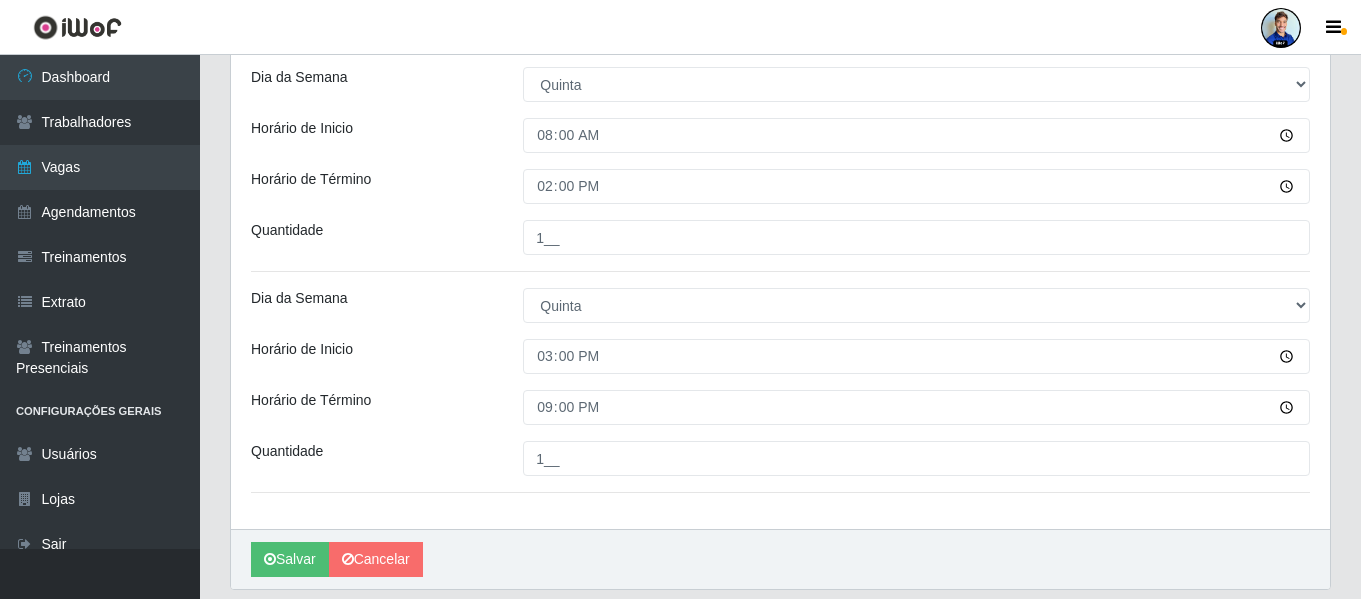 click on "Quantidade" at bounding box center (372, 458) 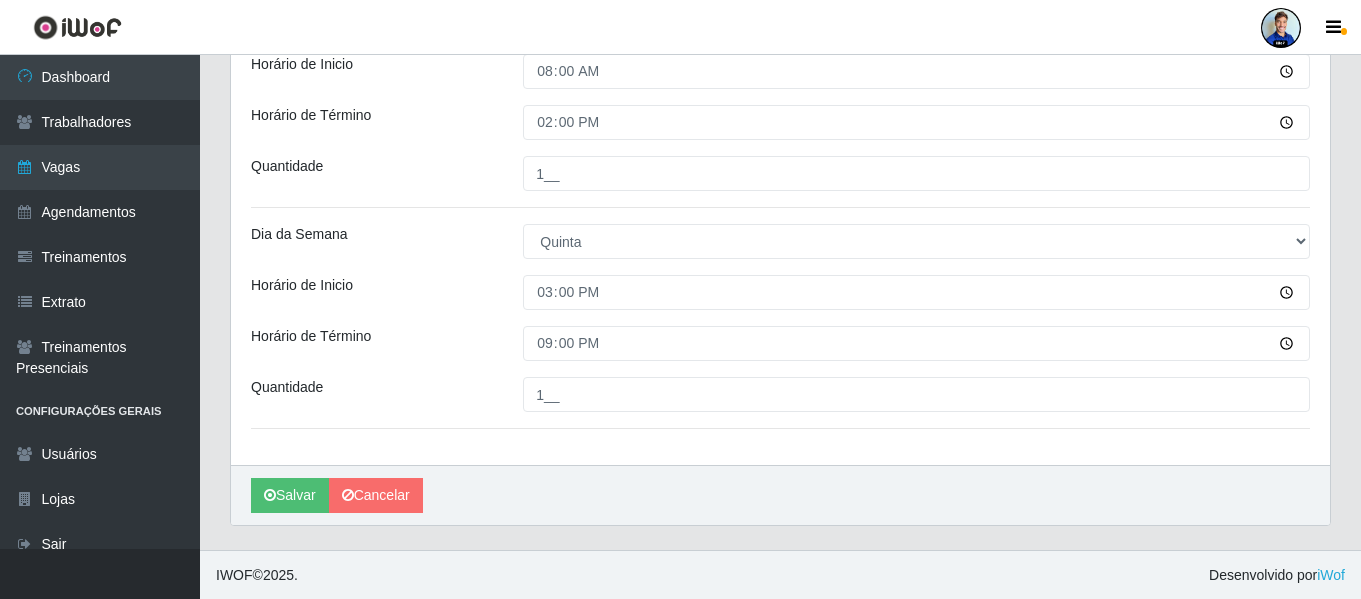 scroll, scrollTop: 965, scrollLeft: 0, axis: vertical 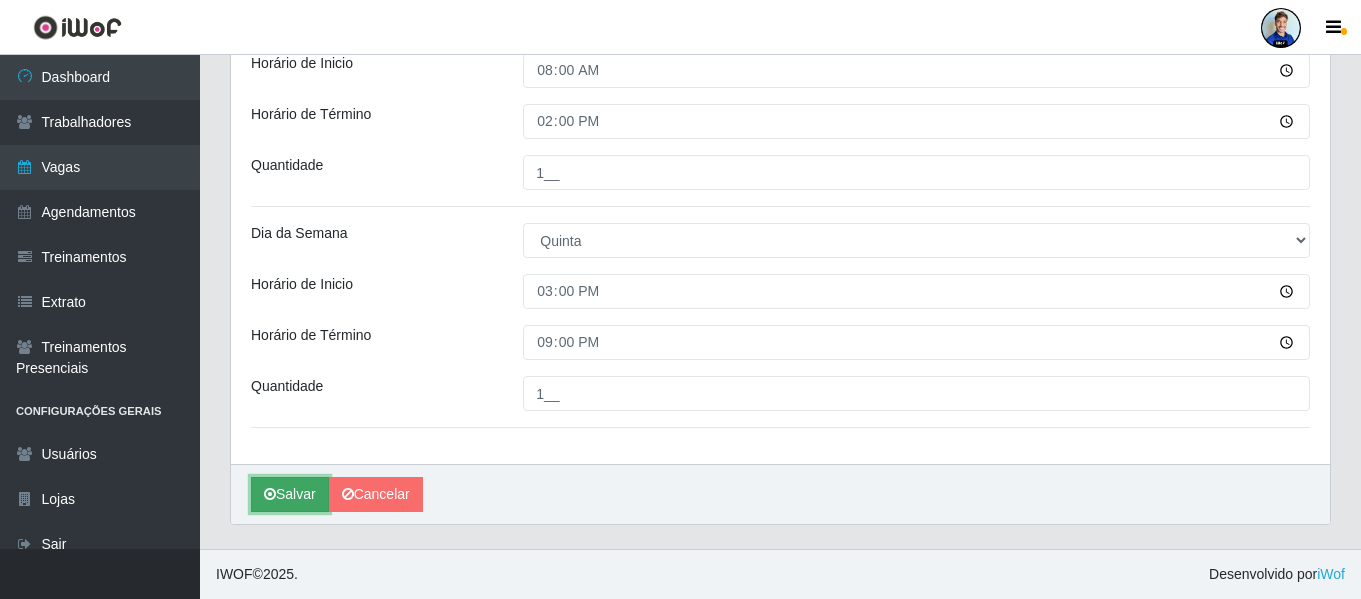click on "Salvar" at bounding box center (290, 494) 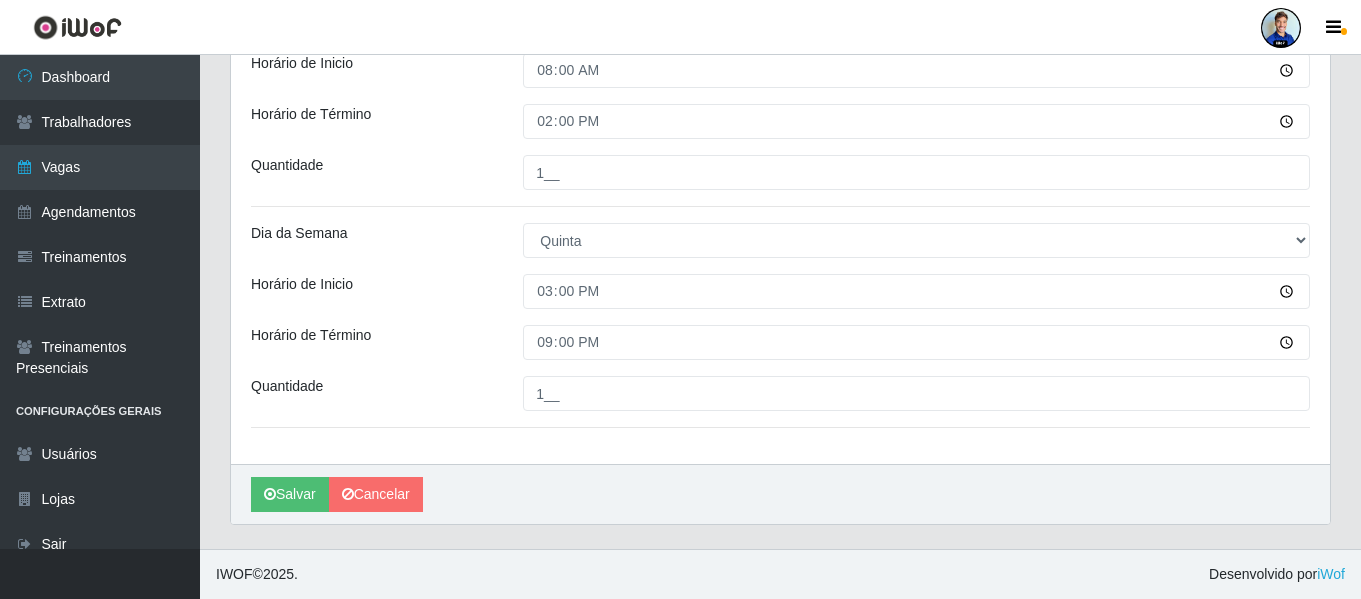 scroll, scrollTop: 0, scrollLeft: 0, axis: both 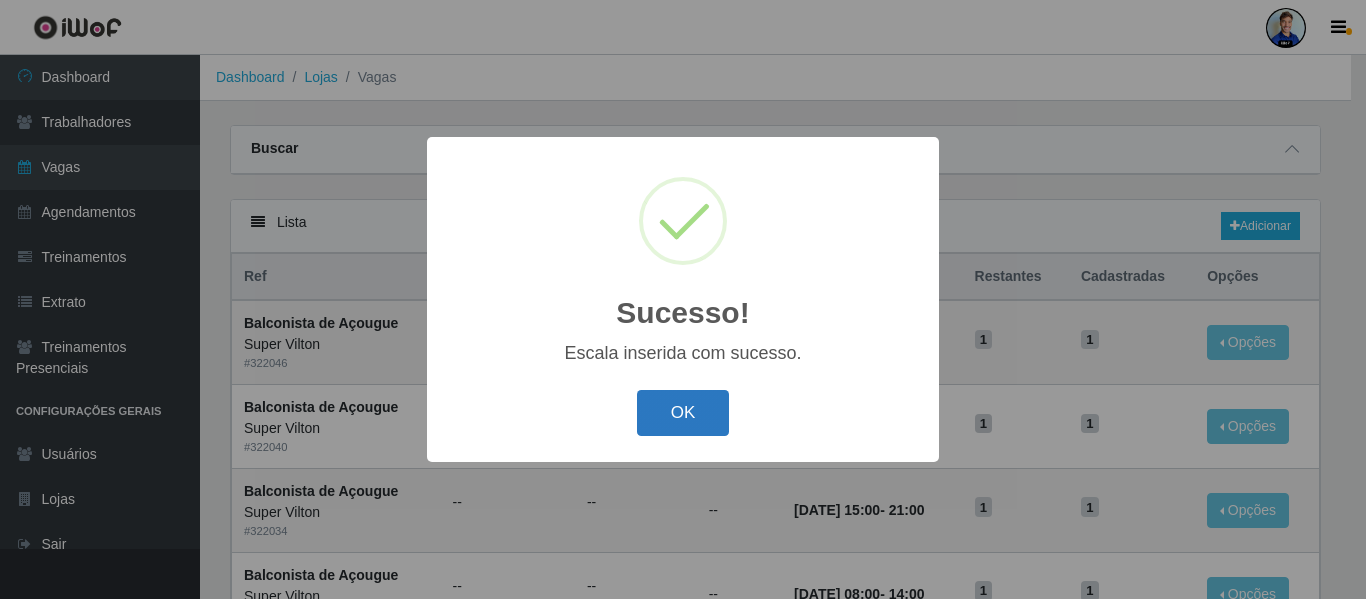 click on "OK" at bounding box center (683, 413) 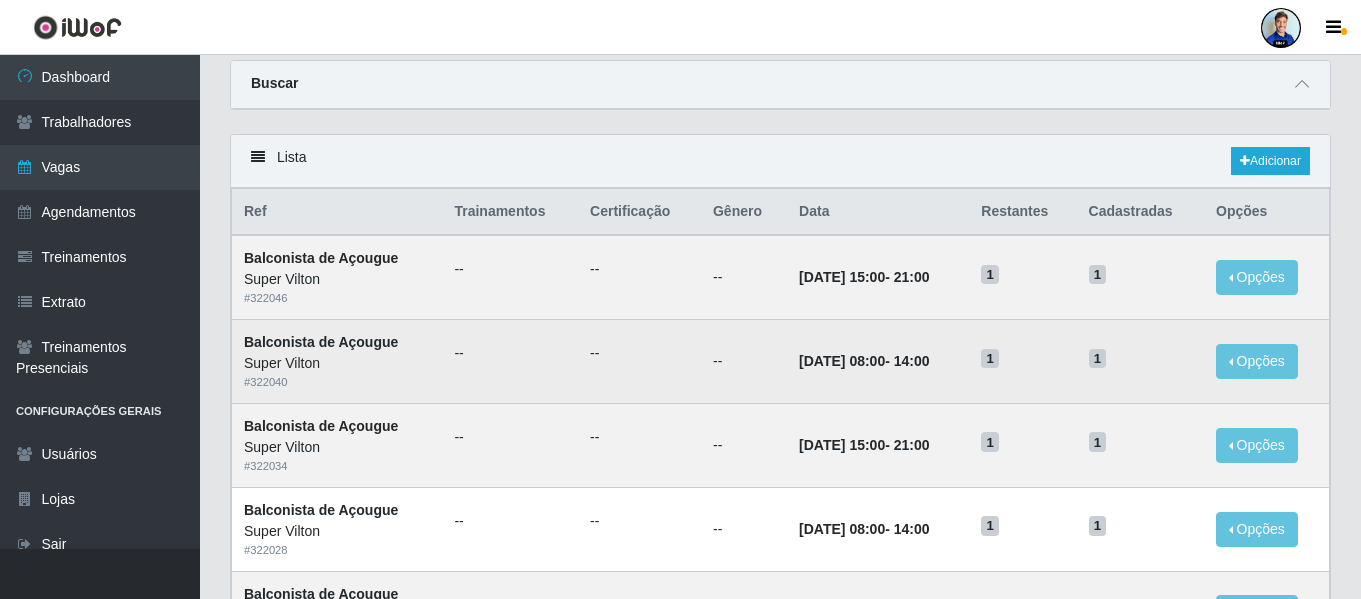 scroll, scrollTop: 100, scrollLeft: 0, axis: vertical 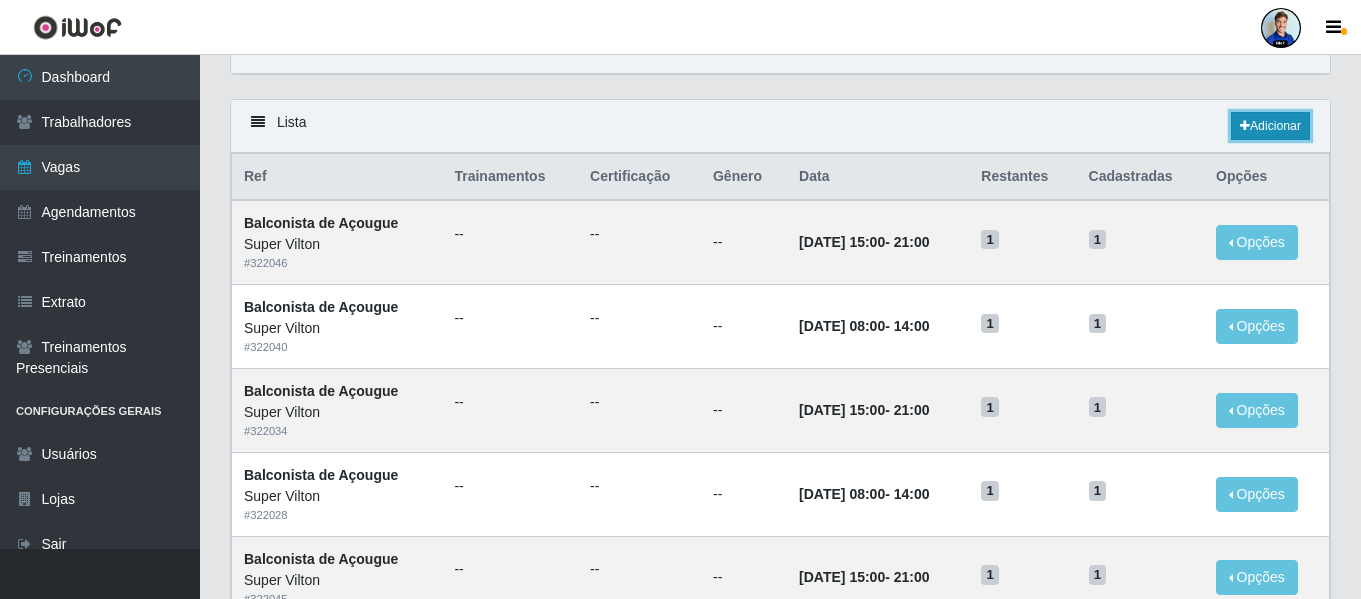 click on "Adicionar" at bounding box center (1270, 126) 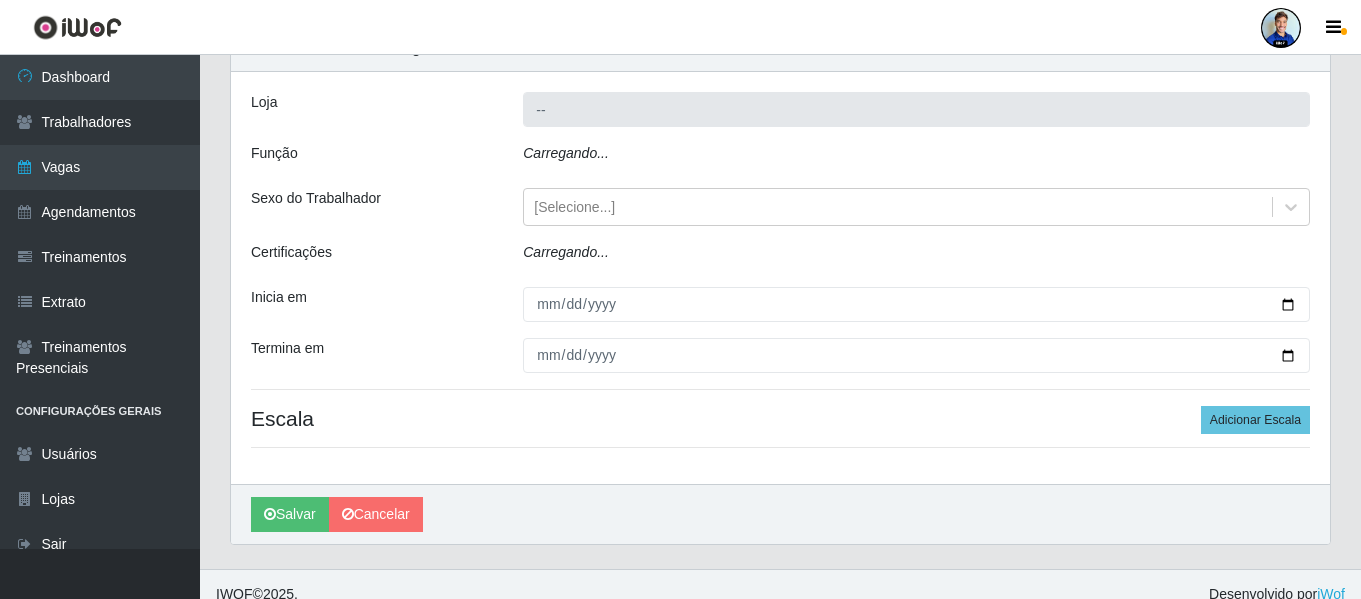 type on "Super Vilton" 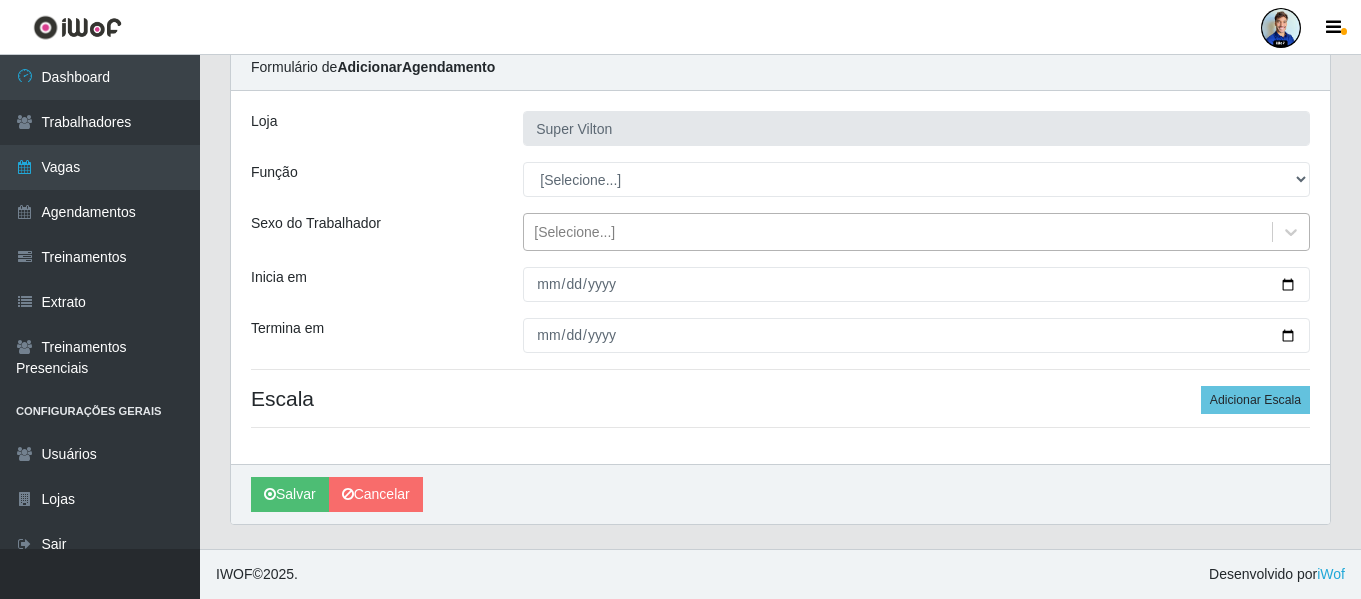 scroll, scrollTop: 81, scrollLeft: 0, axis: vertical 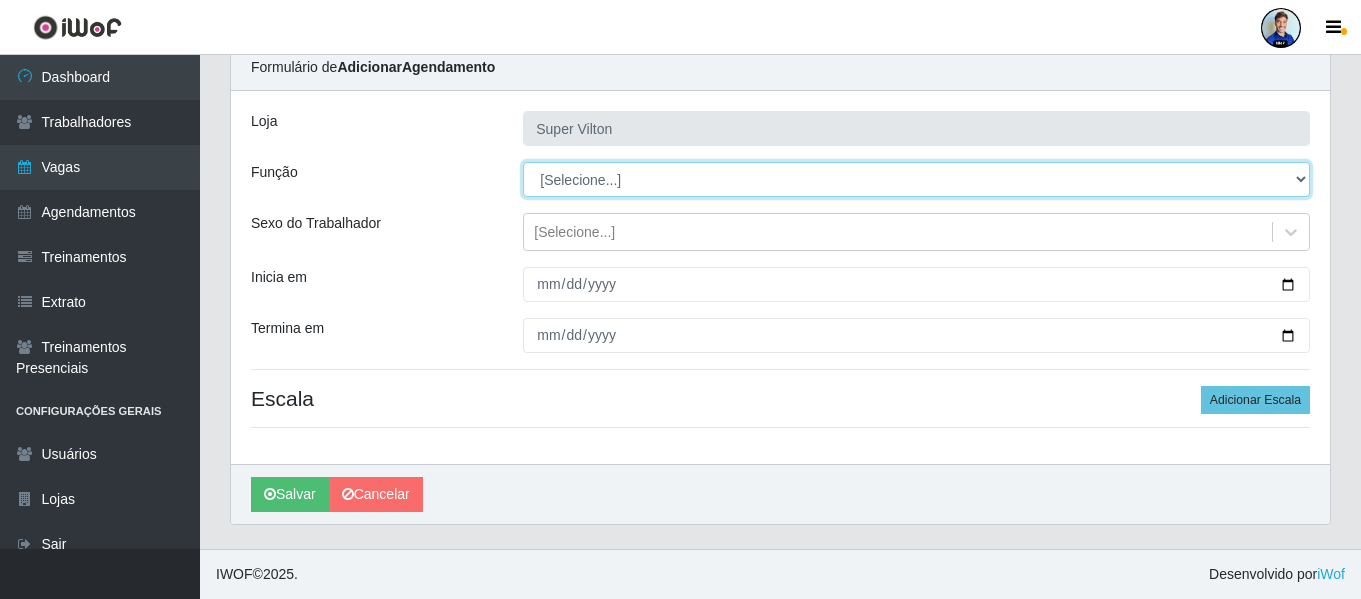 click on "[Selecione...] ASG ASG + ASG ++ Auxiliar de Depósito  Auxiliar de Depósito + Auxiliar de Depósito ++ Auxiliar de entrega Auxiliar de entrega + Auxiliar de entrega ++ Balconista Balconista + Balconista ++ Balconista de Açougue  Balconista de Açougue + Balconista de Açougue ++ Balconista de Frios Balconista de Frios + Balconista de Frios ++ Balconista de Padaria  Balconista de Padaria + Balconista de Padaria ++ Embalador Embalador + Embalador ++ Operador de Caixa Operador de Caixa + Operador de Caixa ++ Operador de Loja Operador de Loja + Operador de Loja ++ Repositor  Repositor + Repositor ++ Repositor de Frios Repositor de Frios + Repositor de Frios ++ Repositor de Hortifruti Repositor de Hortifruti + Repositor de Hortifruti ++" at bounding box center [916, 179] 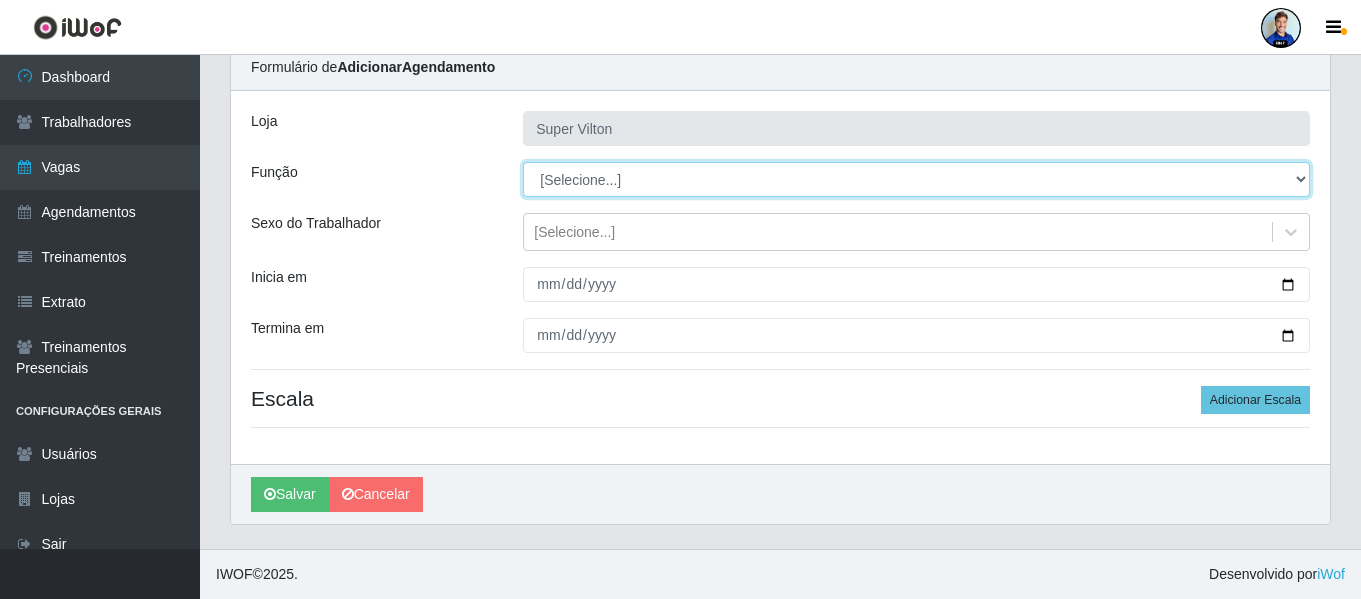 click on "[Selecione...] ASG ASG + ASG ++ Auxiliar de Depósito  Auxiliar de Depósito + Auxiliar de Depósito ++ Auxiliar de entrega Auxiliar de entrega + Auxiliar de entrega ++ Balconista Balconista + Balconista ++ Balconista de Açougue  Balconista de Açougue + Balconista de Açougue ++ Balconista de Frios Balconista de Frios + Balconista de Frios ++ Balconista de Padaria  Balconista de Padaria + Balconista de Padaria ++ Embalador Embalador + Embalador ++ Operador de Caixa Operador de Caixa + Operador de Caixa ++ Operador de Loja Operador de Loja + Operador de Loja ++ Repositor  Repositor + Repositor ++ Repositor de Frios Repositor de Frios + Repositor de Frios ++ Repositor de Hortifruti Repositor de Hortifruti + Repositor de Hortifruti ++" at bounding box center (916, 179) 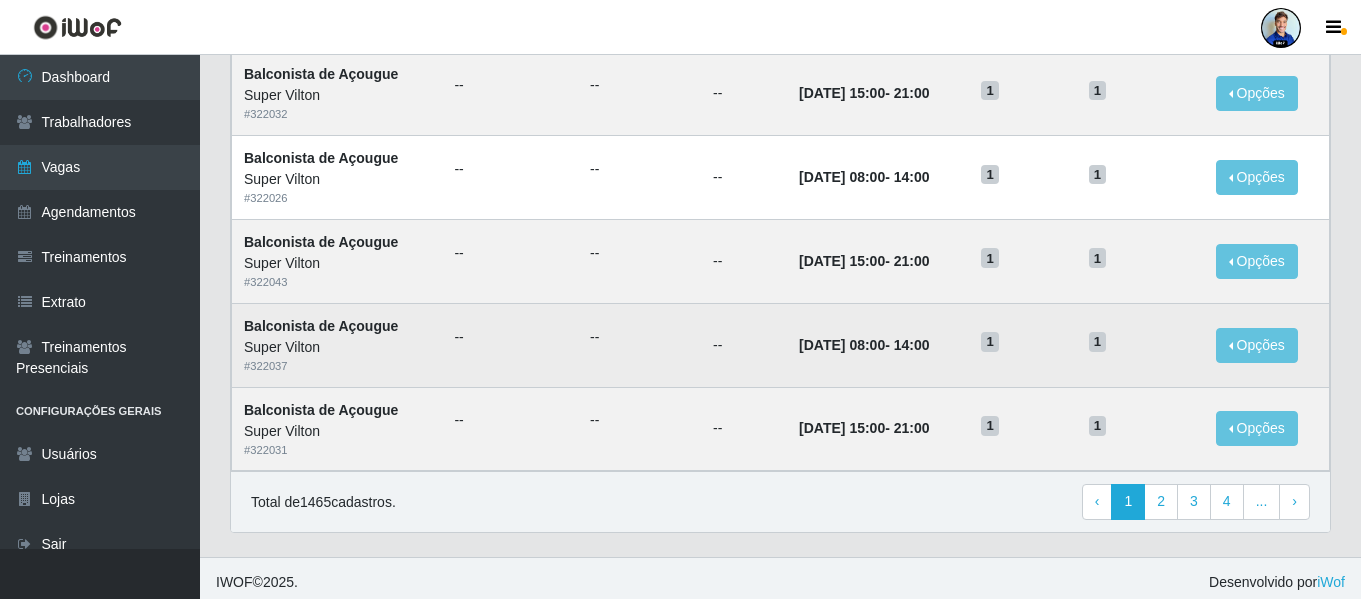scroll, scrollTop: 1096, scrollLeft: 0, axis: vertical 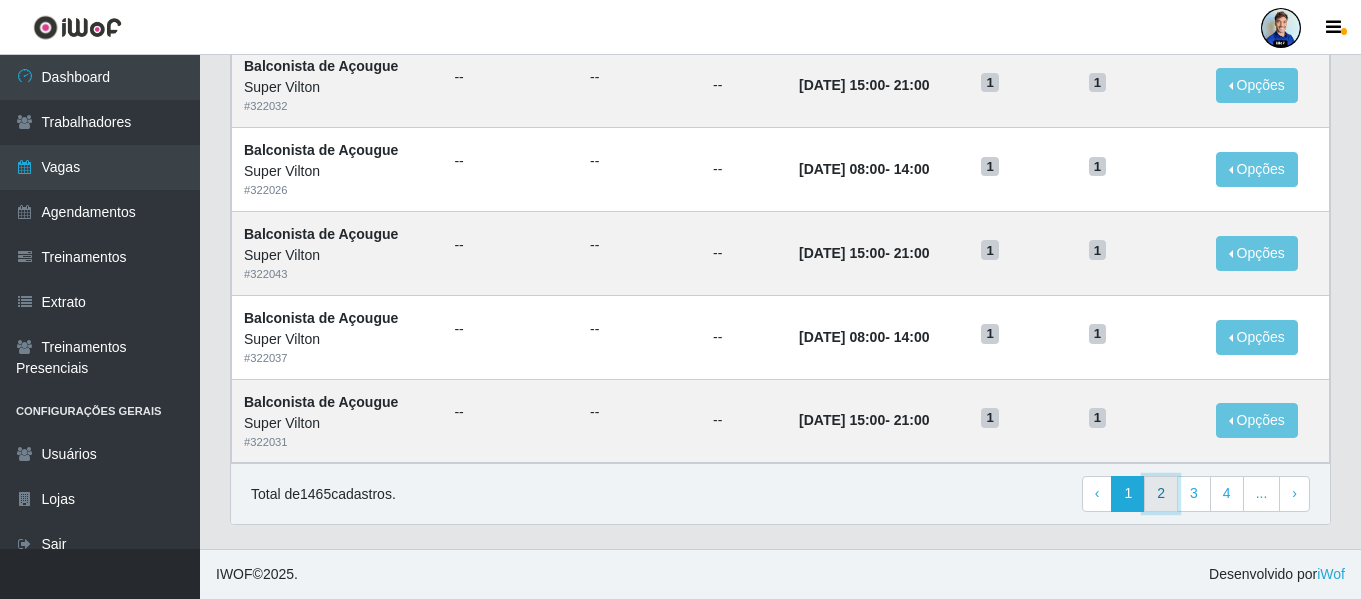 click on "2" at bounding box center (1161, 494) 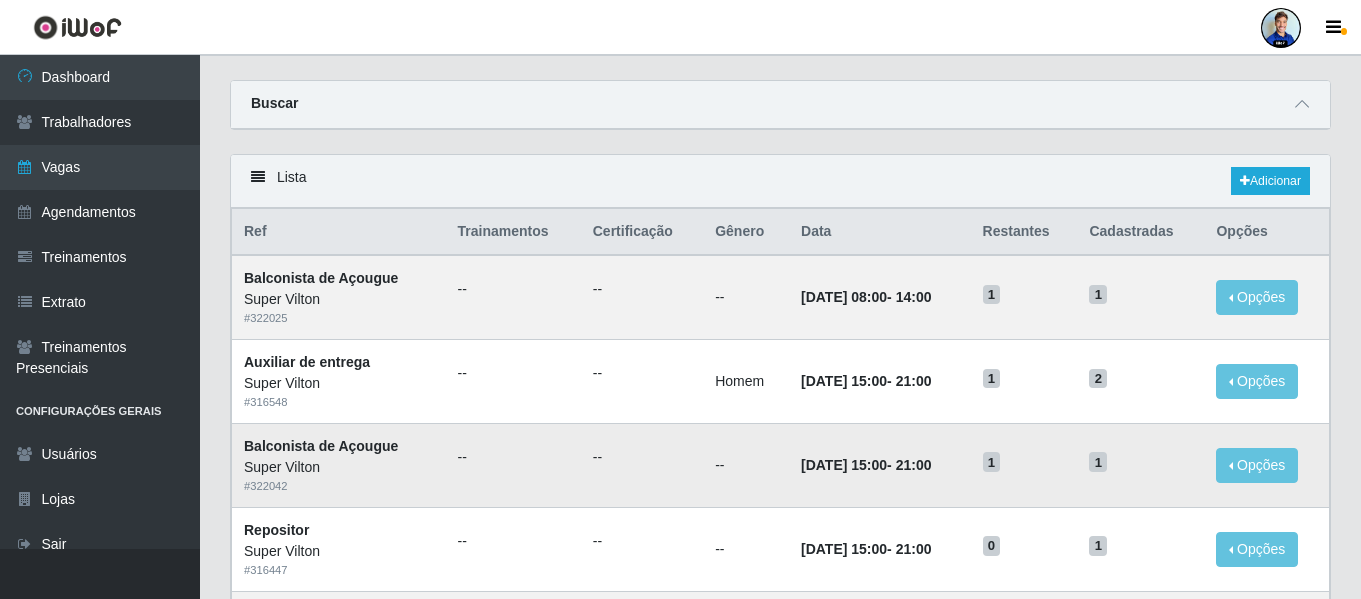 scroll, scrollTop: 0, scrollLeft: 0, axis: both 